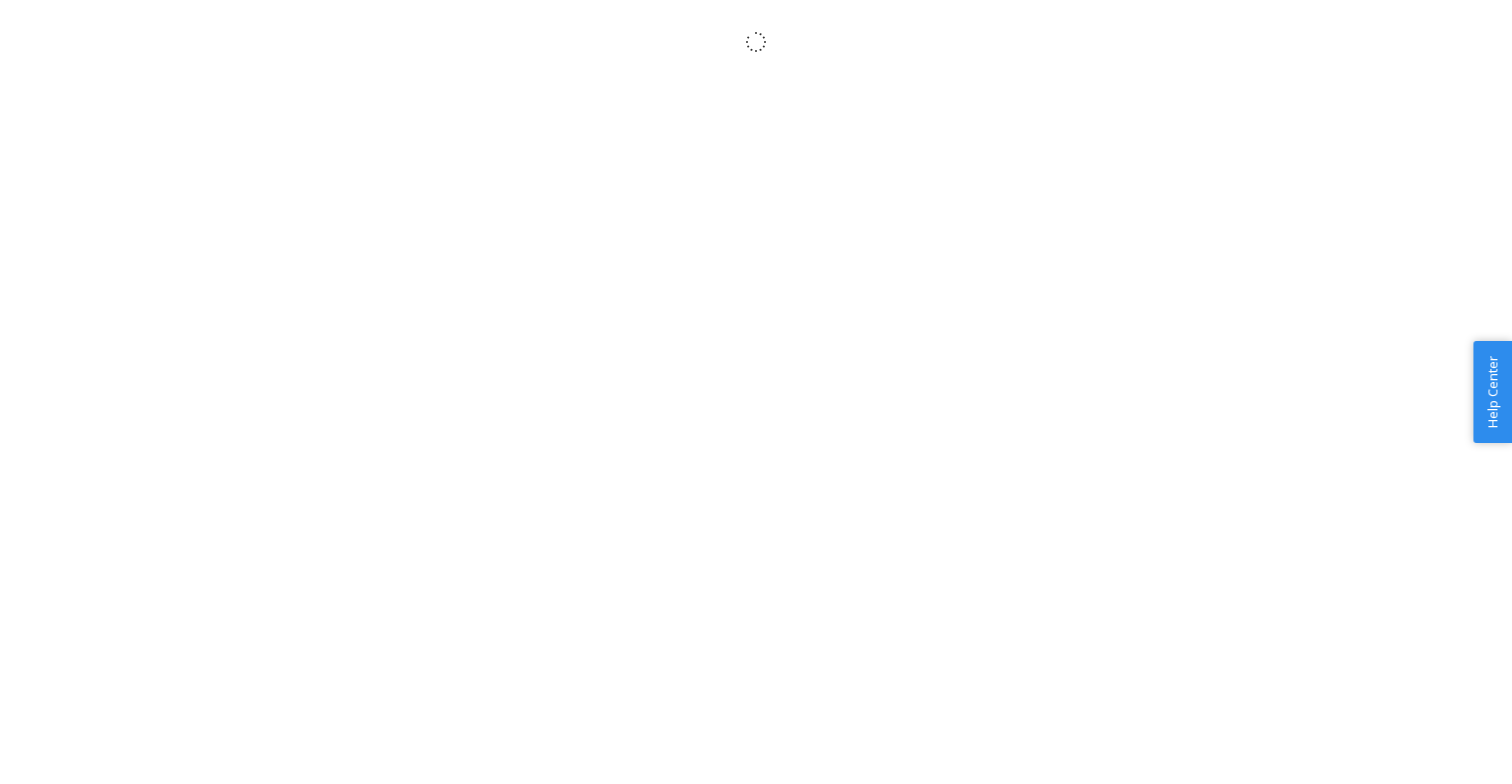 scroll, scrollTop: 0, scrollLeft: 0, axis: both 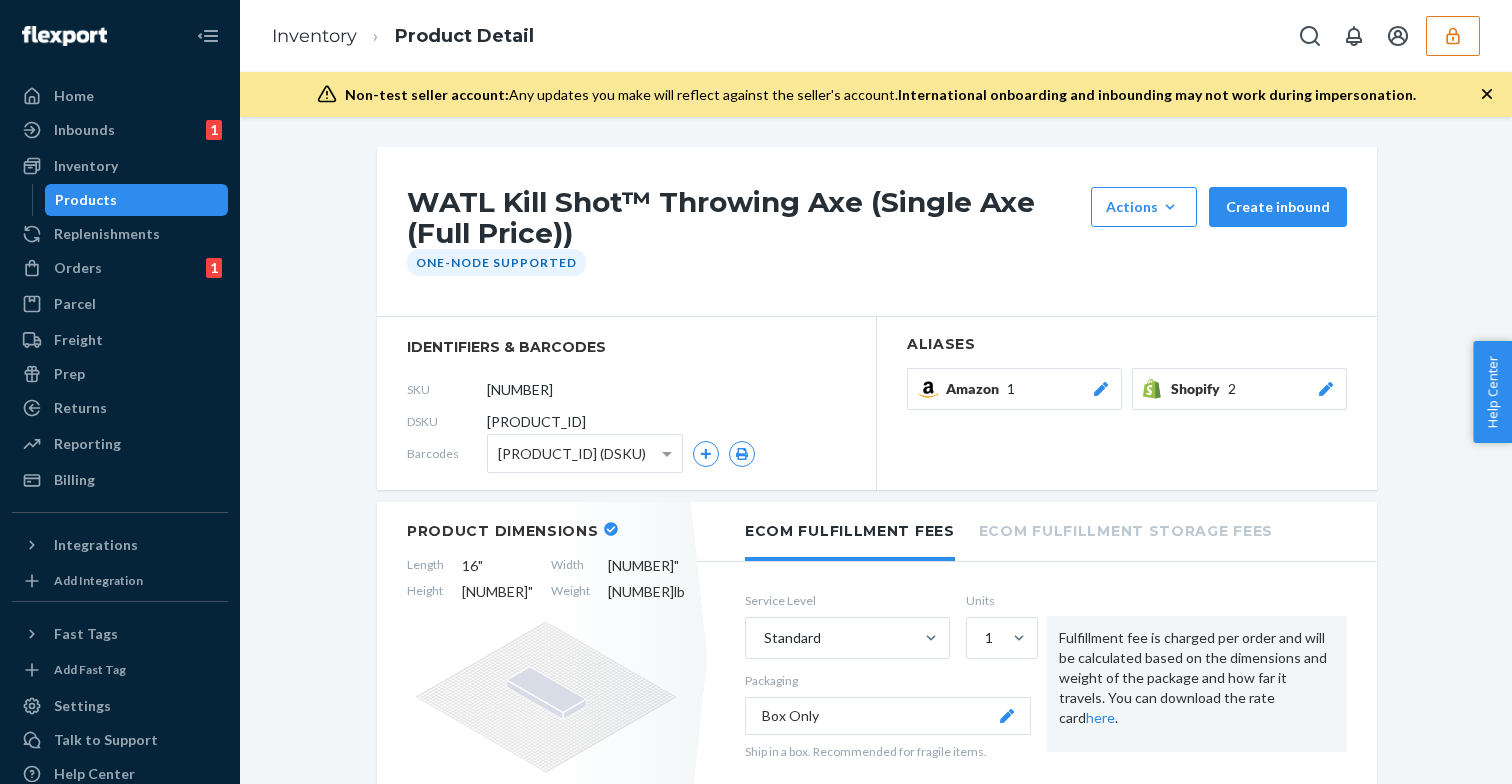 click at bounding box center [1453, 36] 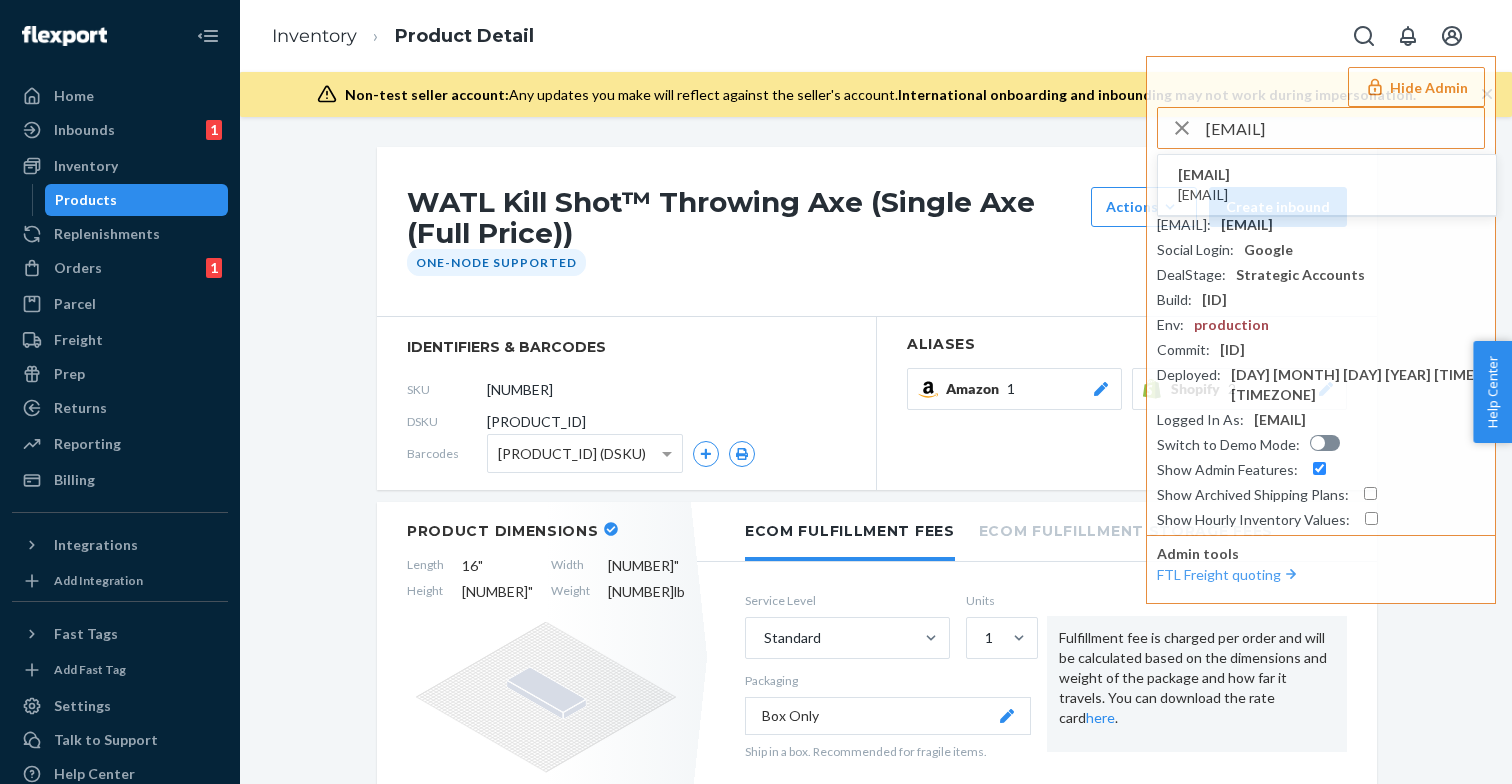 type on "mrugibugimrugibugicom" 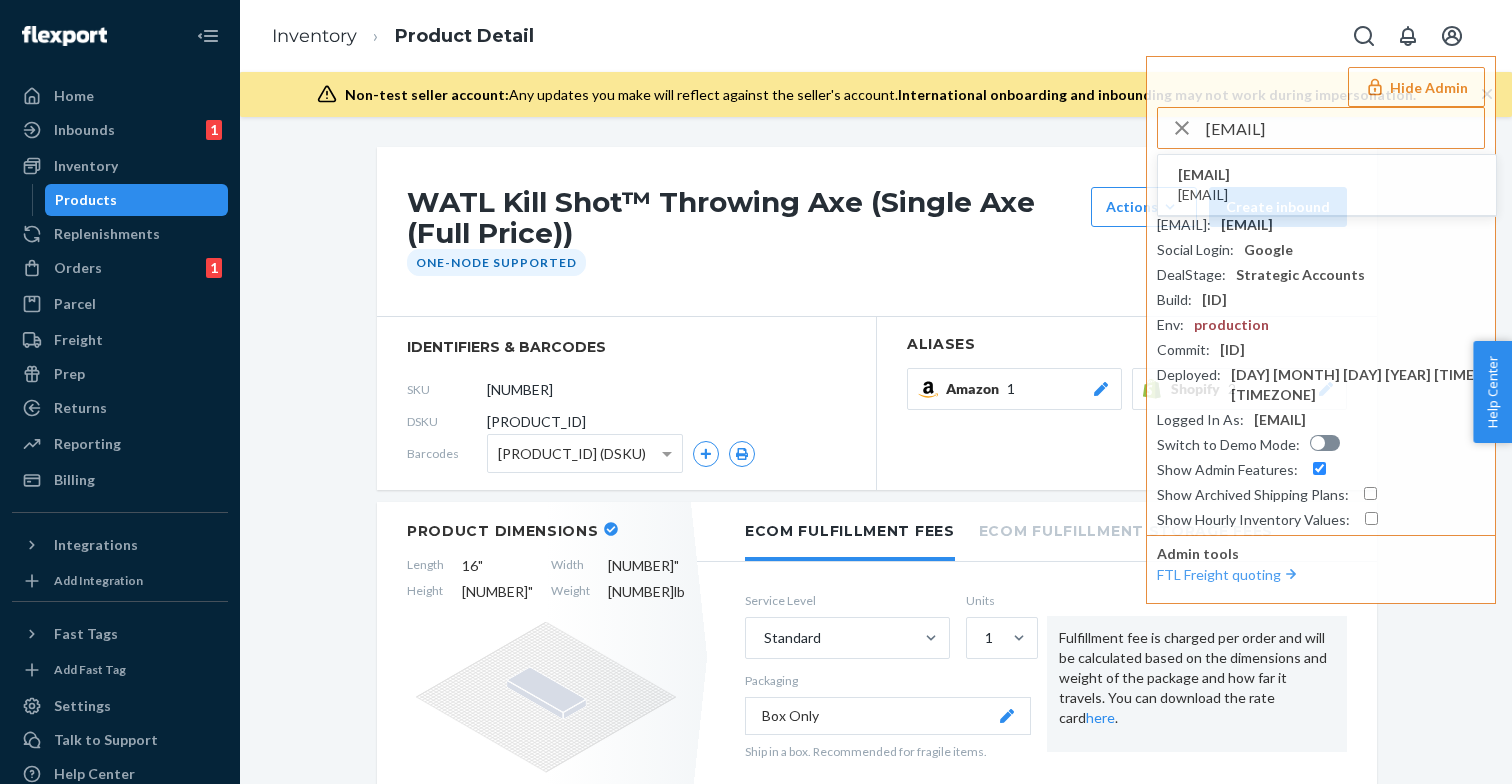 type 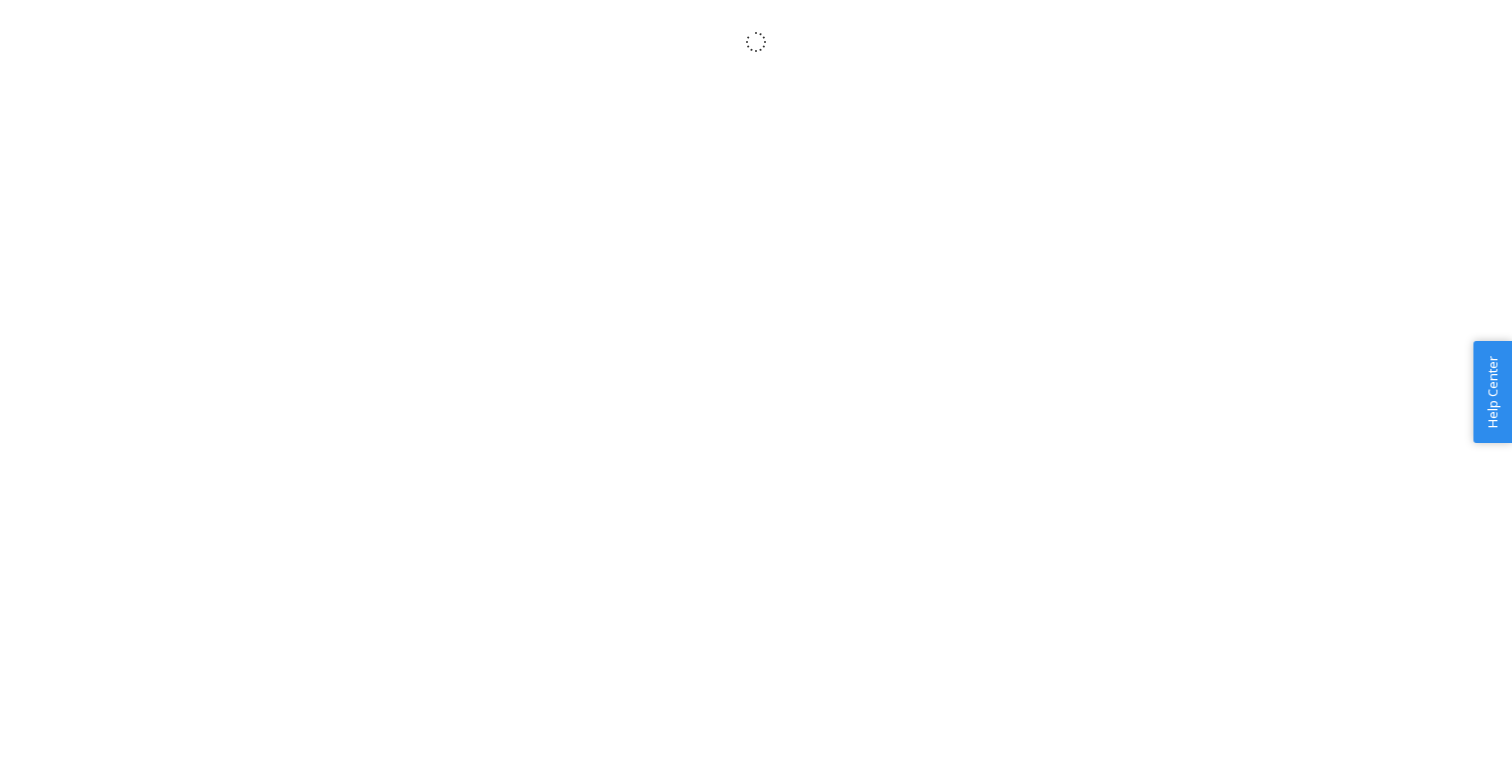 scroll, scrollTop: 0, scrollLeft: 0, axis: both 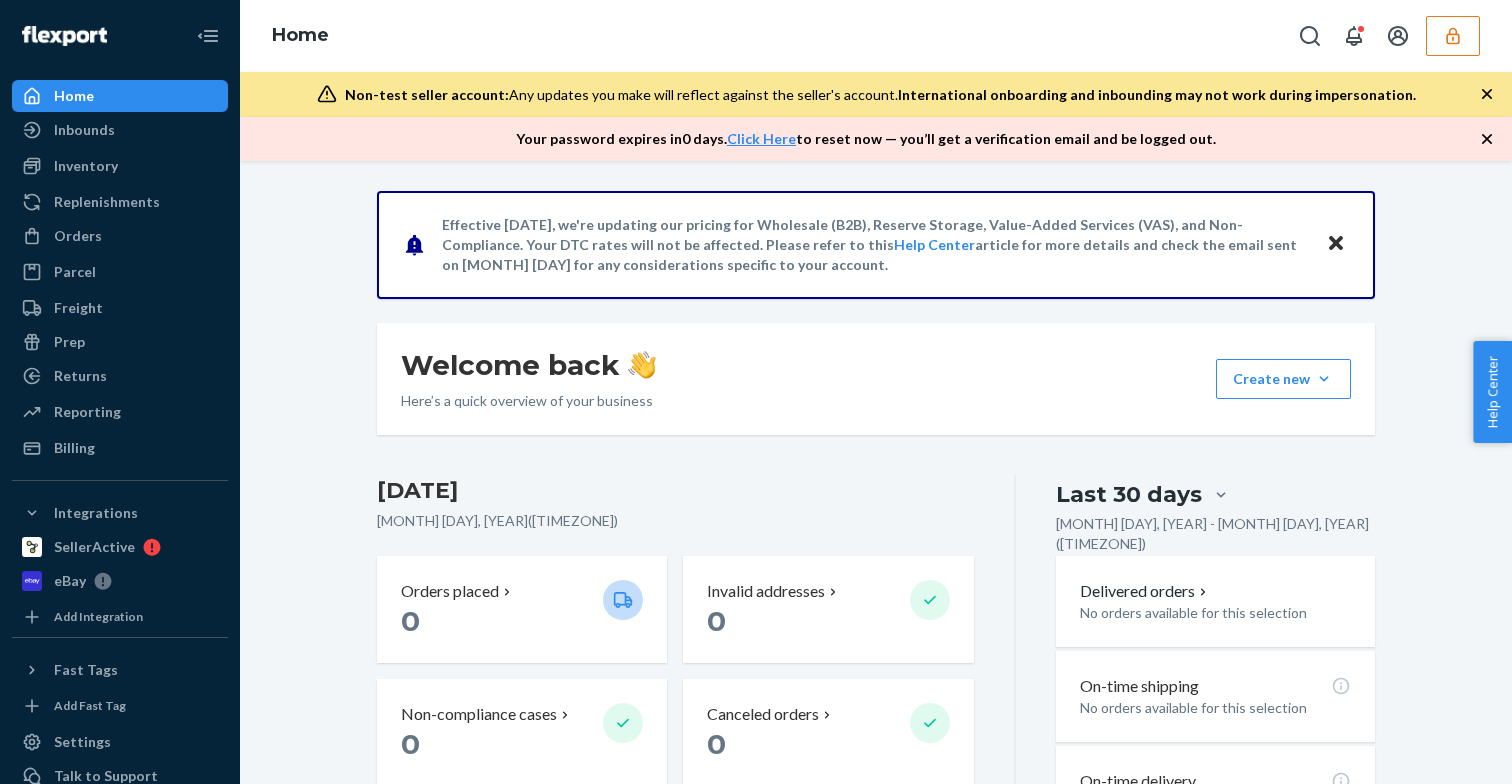 click at bounding box center (1453, 36) 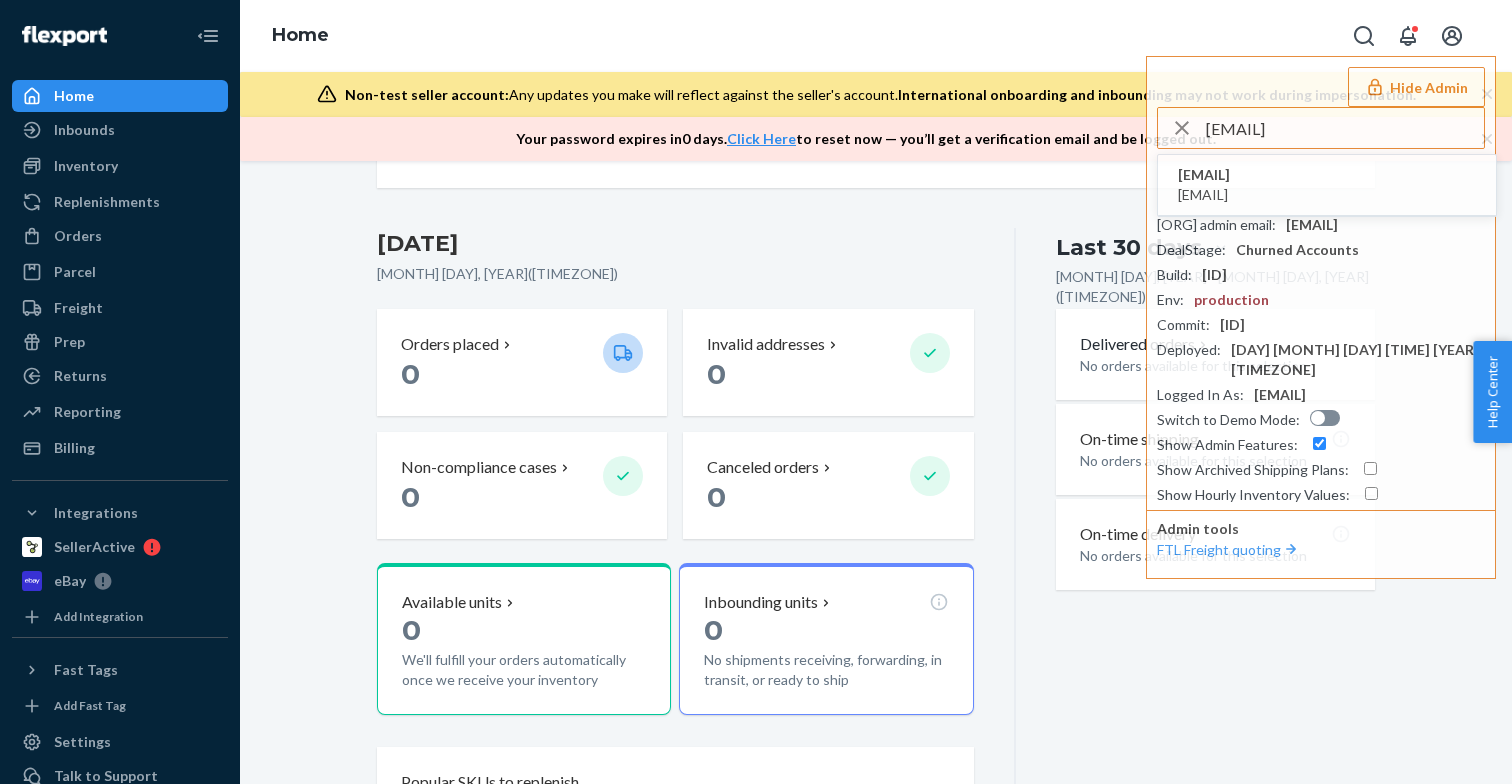 scroll, scrollTop: 245, scrollLeft: 0, axis: vertical 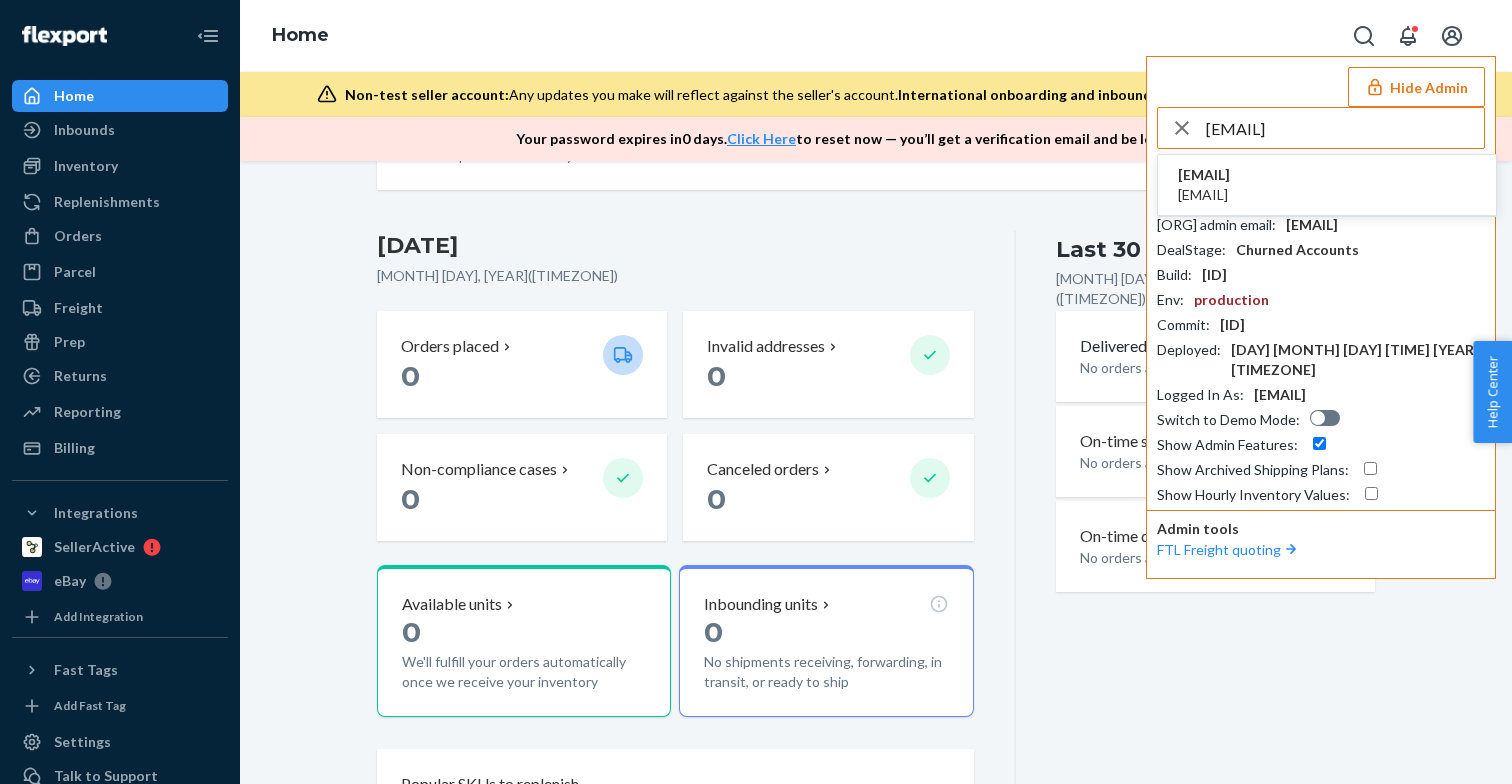 click on "[EMAIL]" at bounding box center [1345, 128] 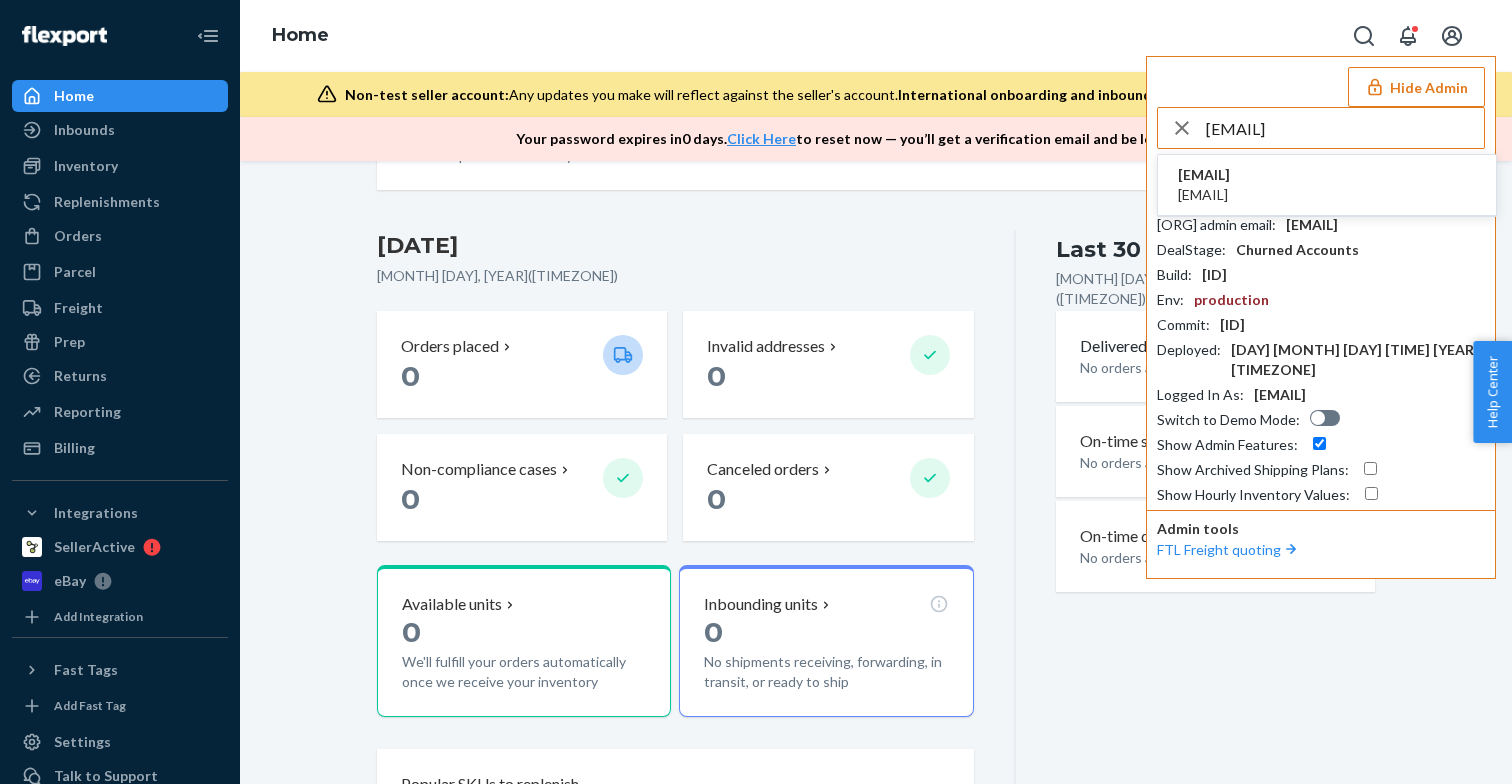 click on "[EMAIL]" at bounding box center [1345, 128] 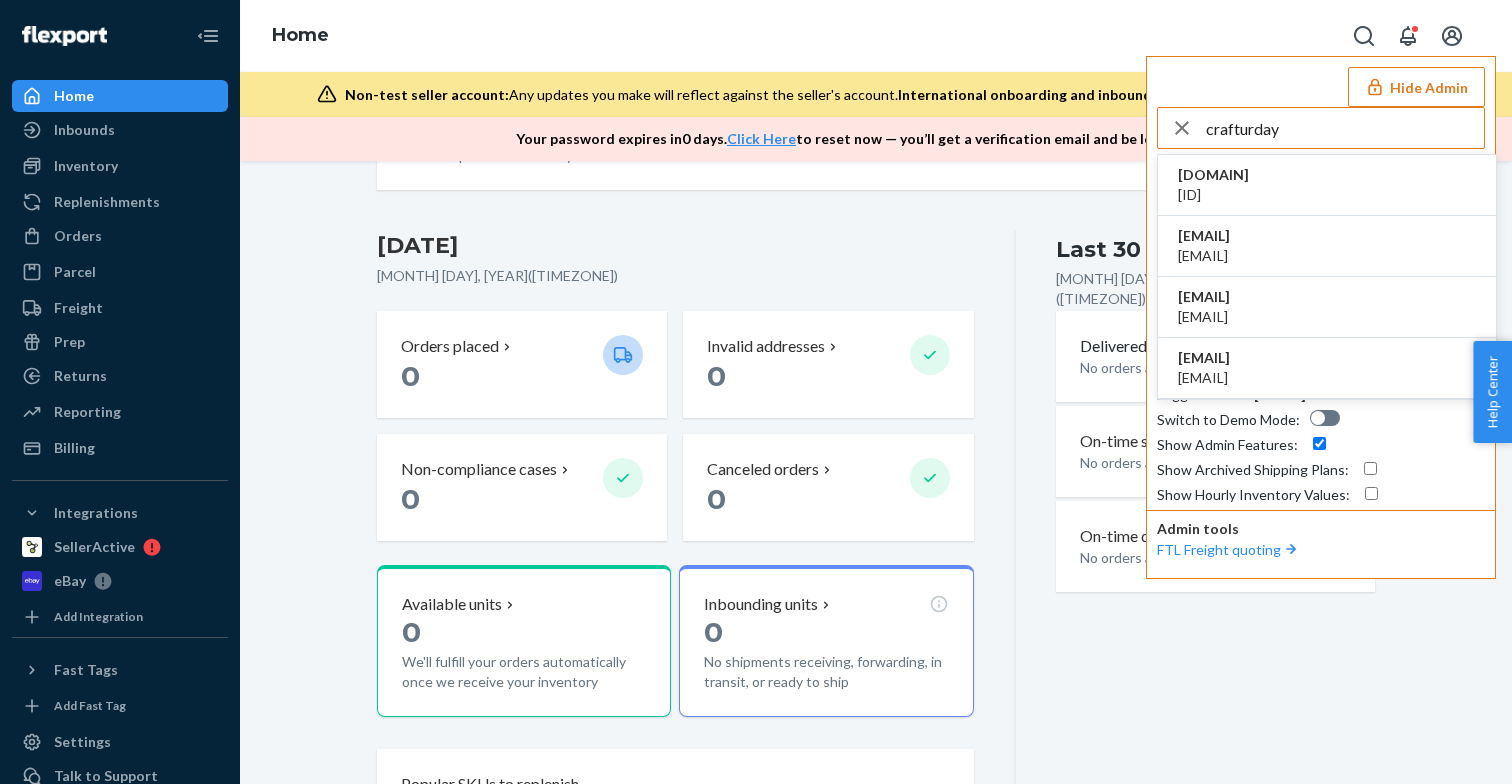 type on "crafturday" 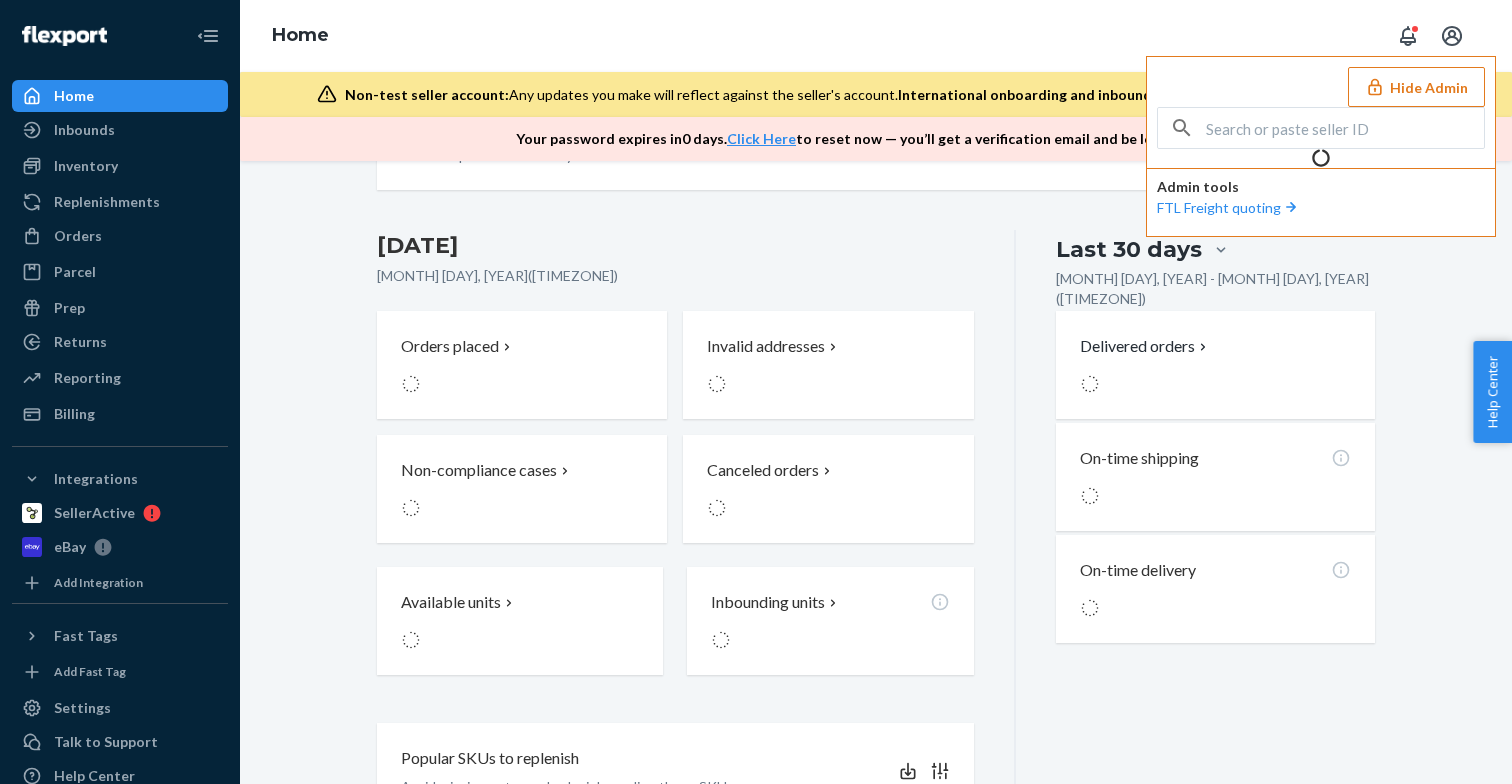 scroll, scrollTop: 245, scrollLeft: 0, axis: vertical 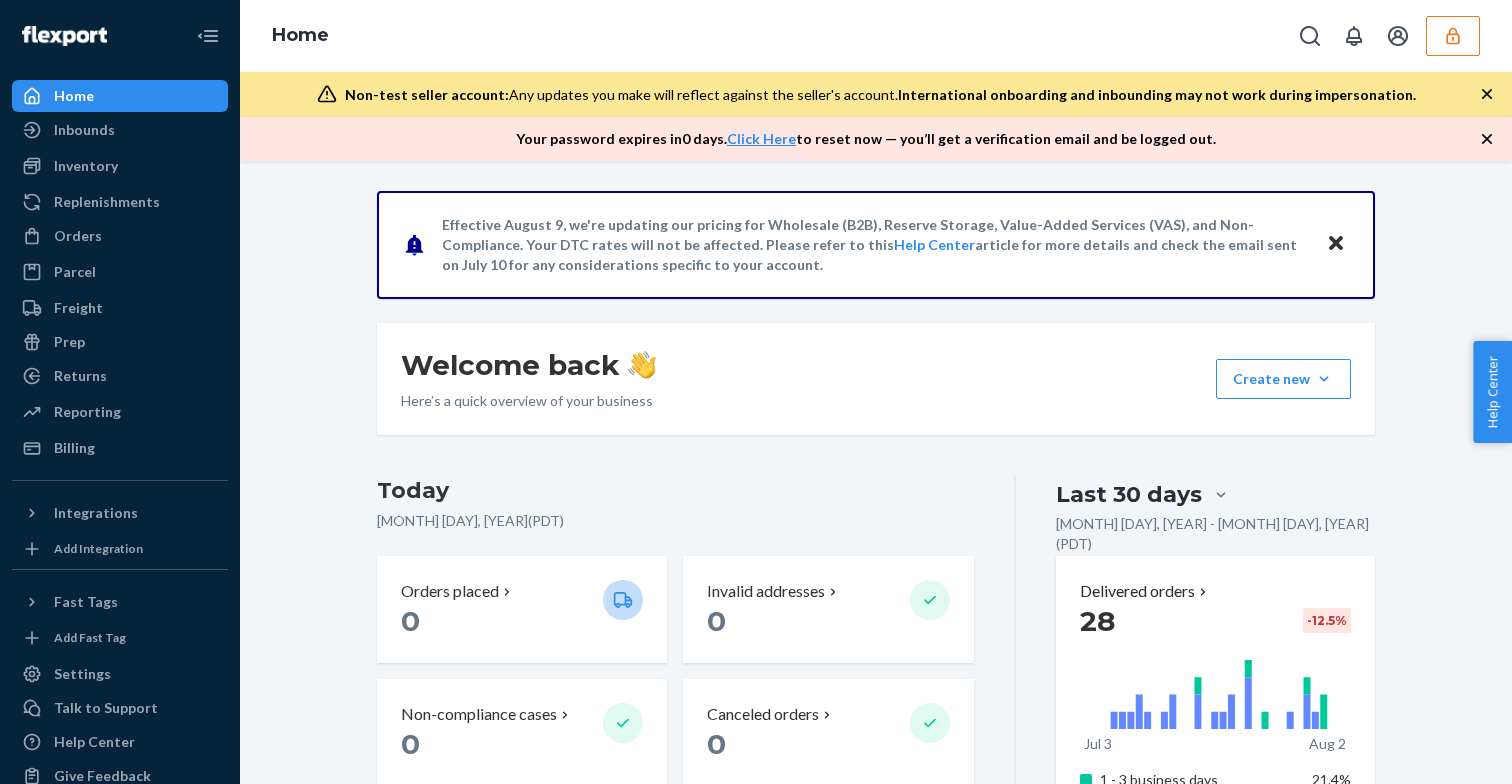 click 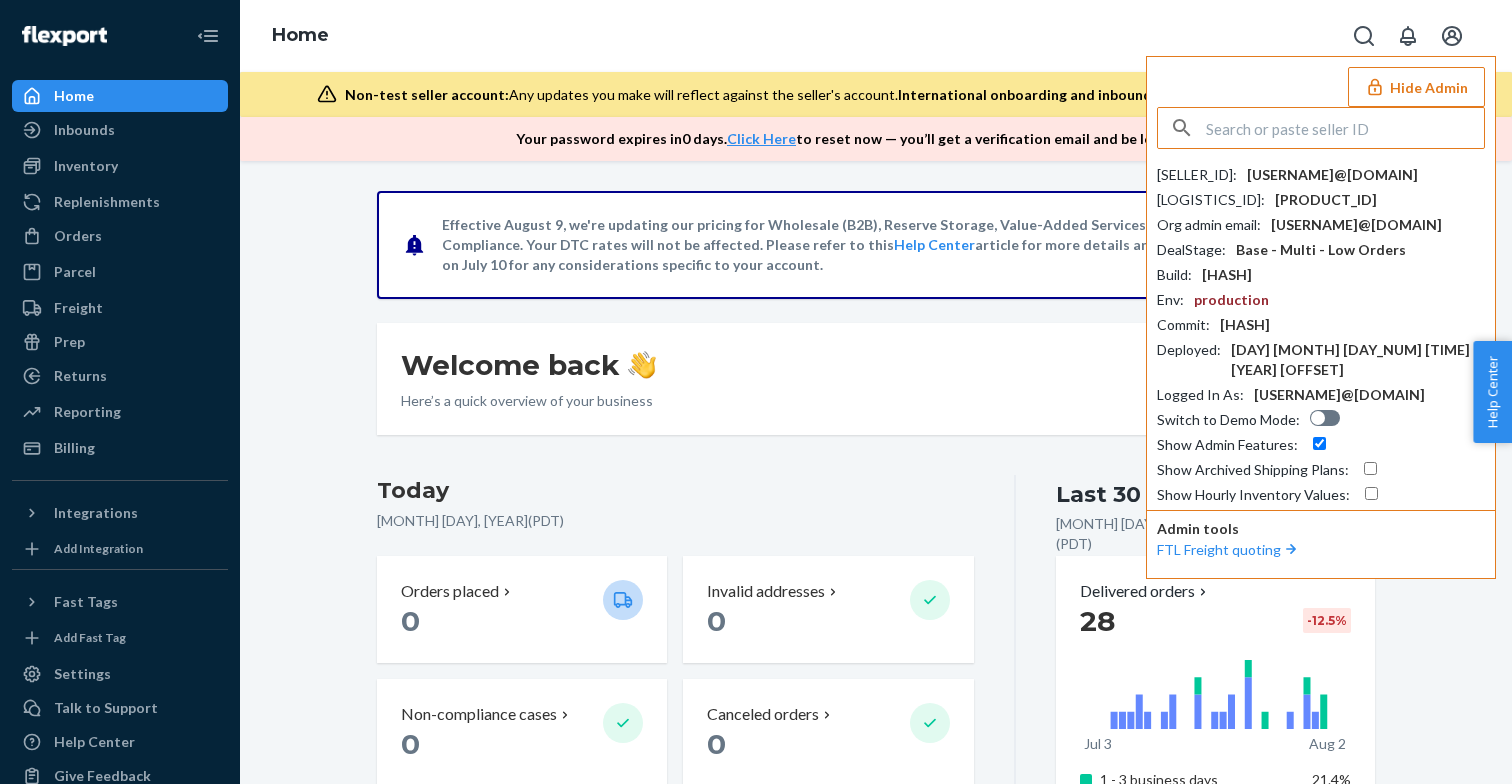 click on "sfn-onboarding+crafturday@flexport.com" at bounding box center [1356, 225] 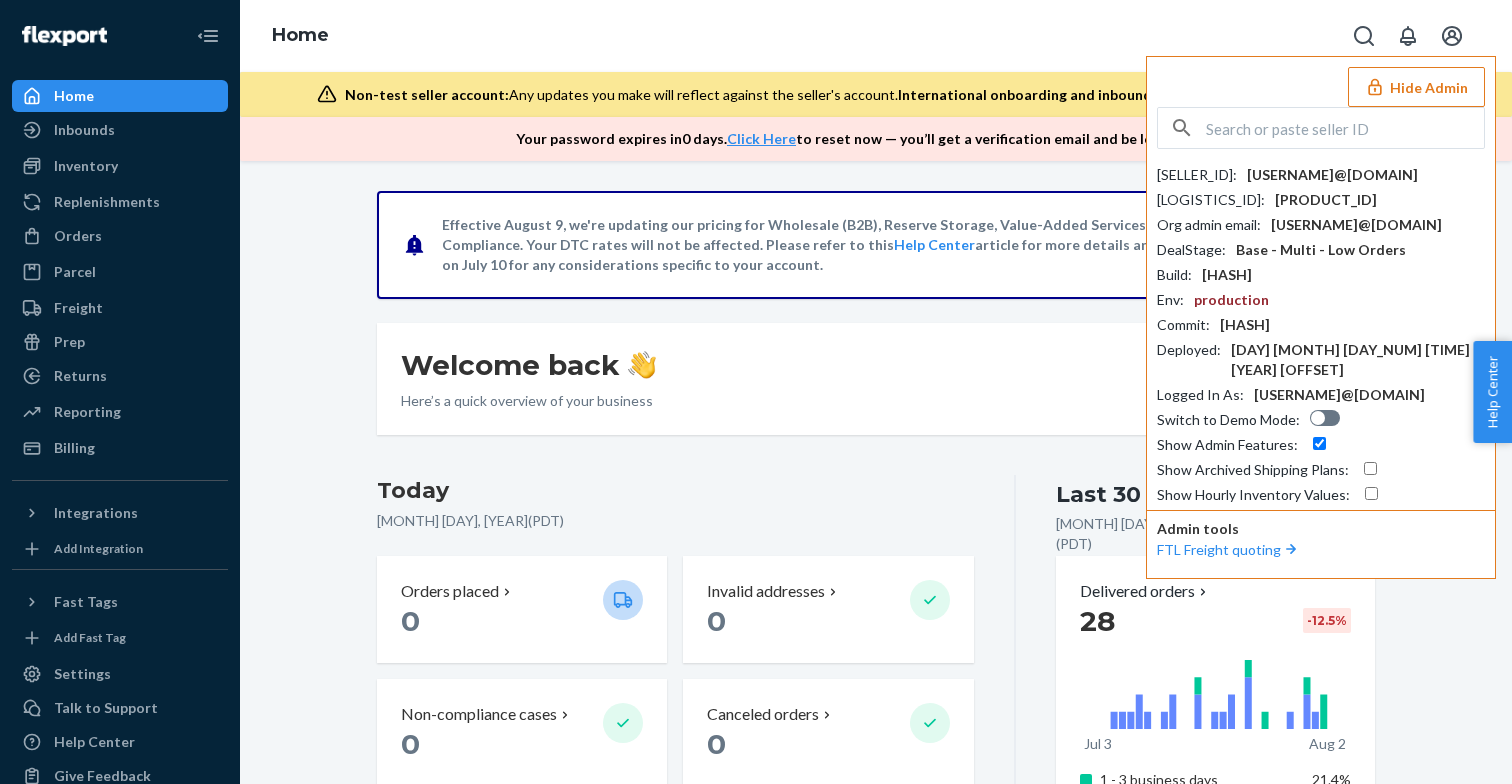 click on "sfn-onboarding+crafturday@flexport.com" at bounding box center [1356, 225] 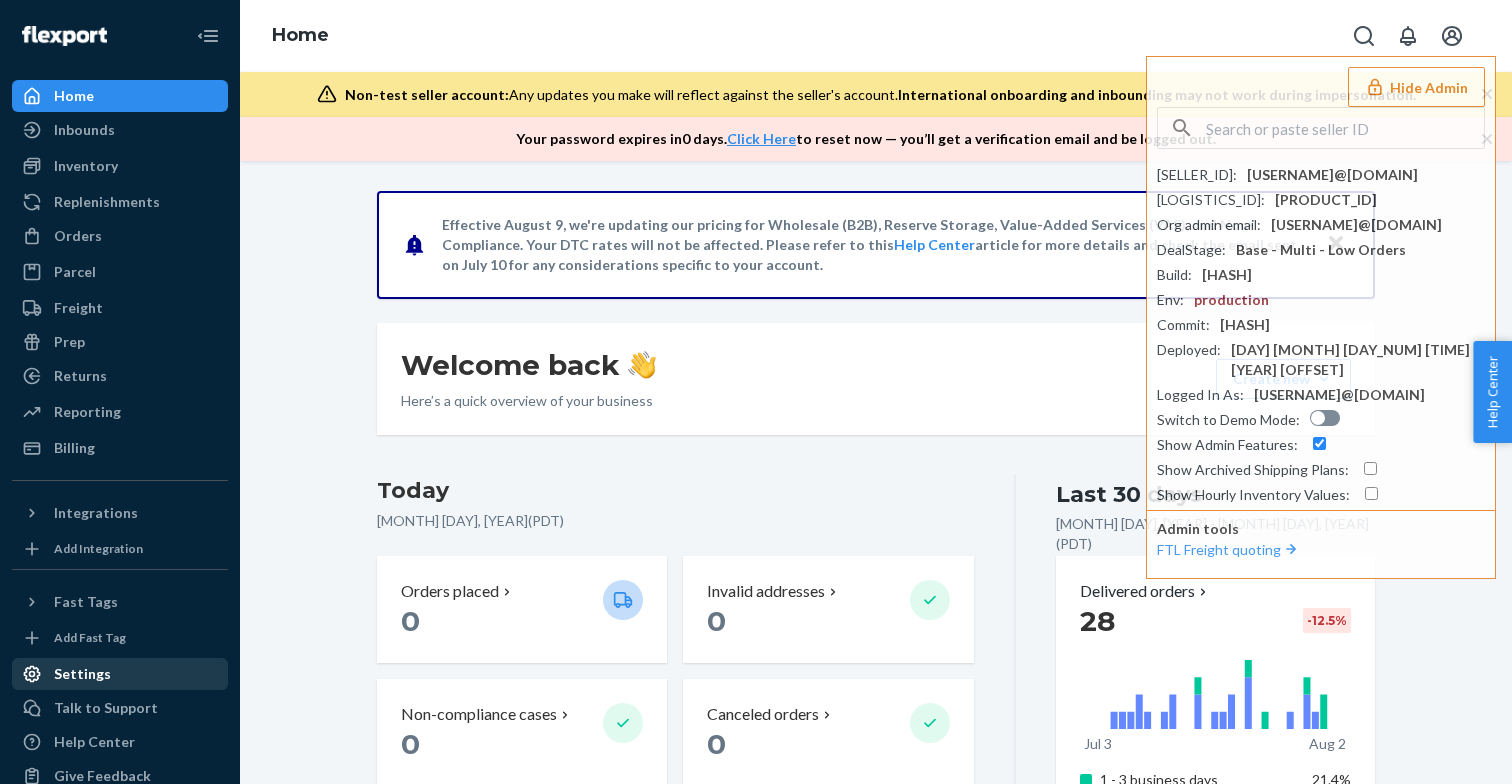 click on "Settings" at bounding box center [120, 674] 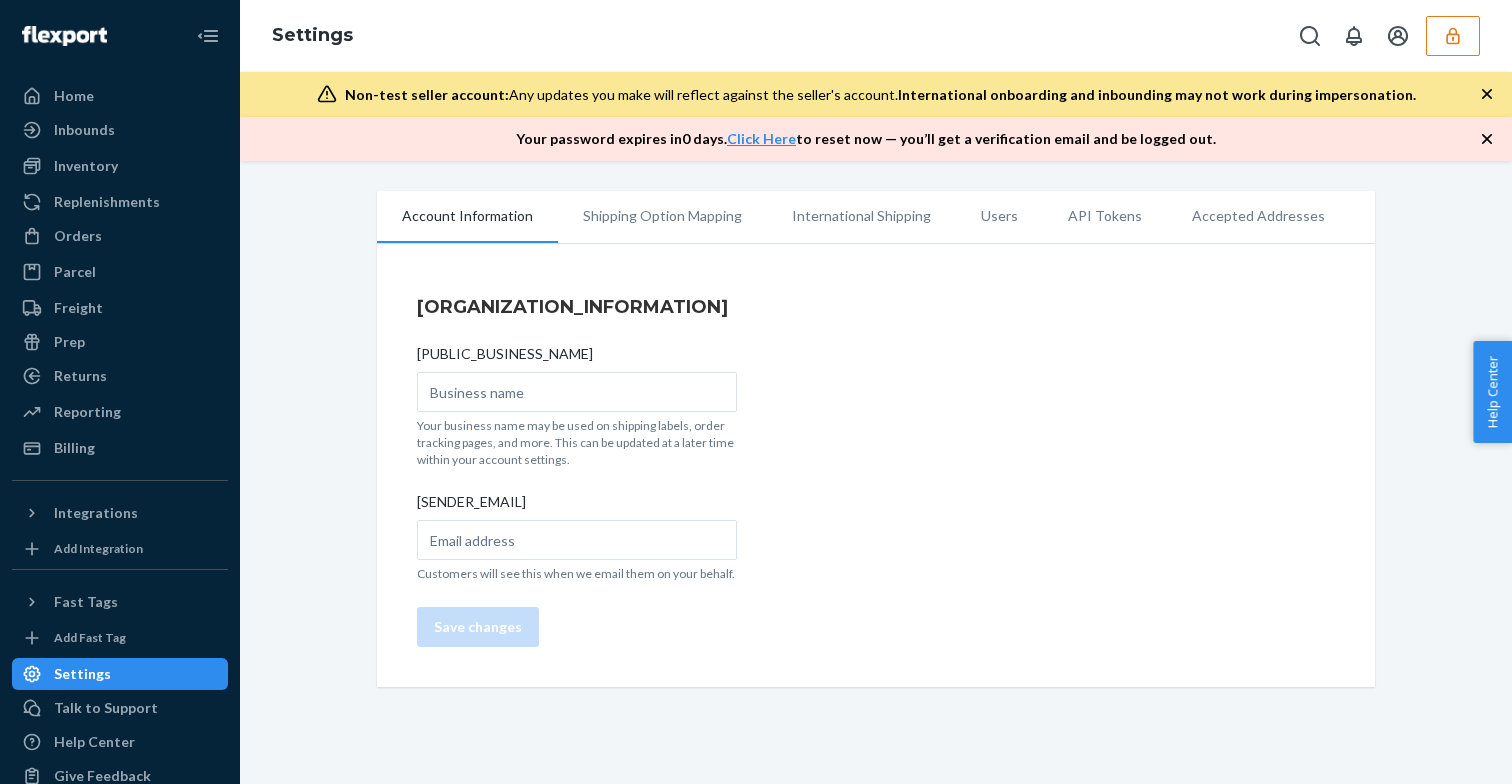 click on "Users" at bounding box center [999, 216] 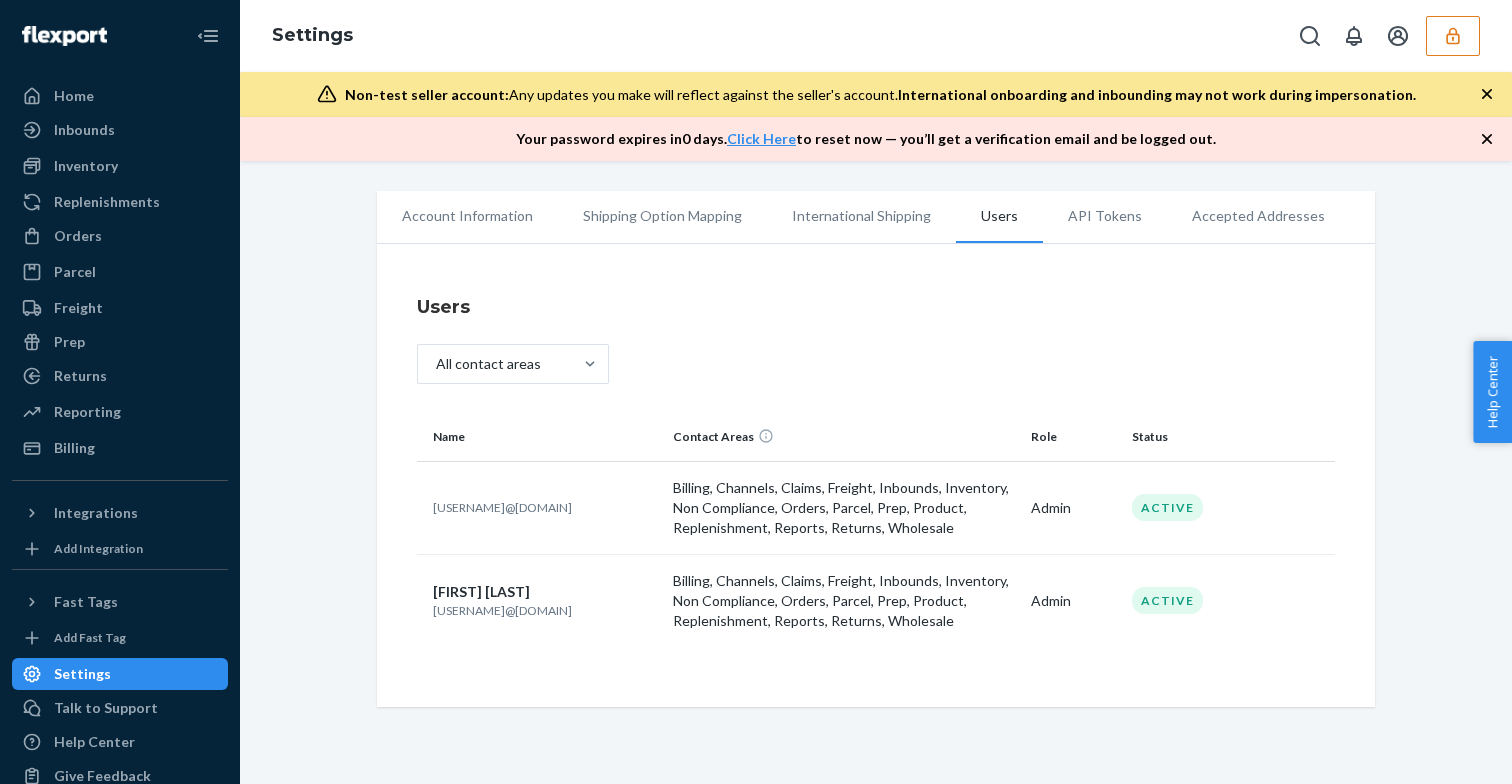 click on "vanessaaristide@gmail.com" at bounding box center [545, 610] 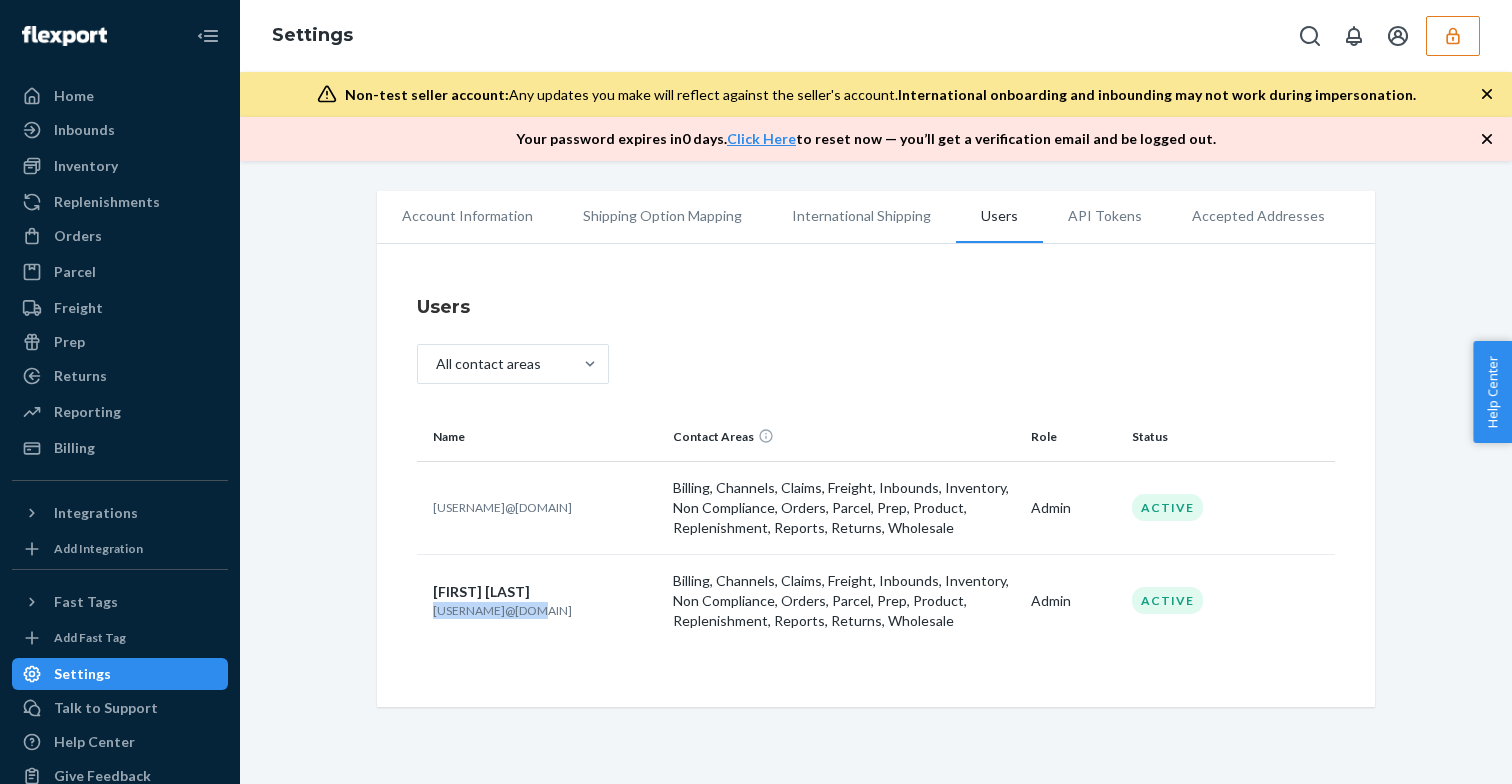 click on "vanessaaristide@gmail.com" at bounding box center (545, 610) 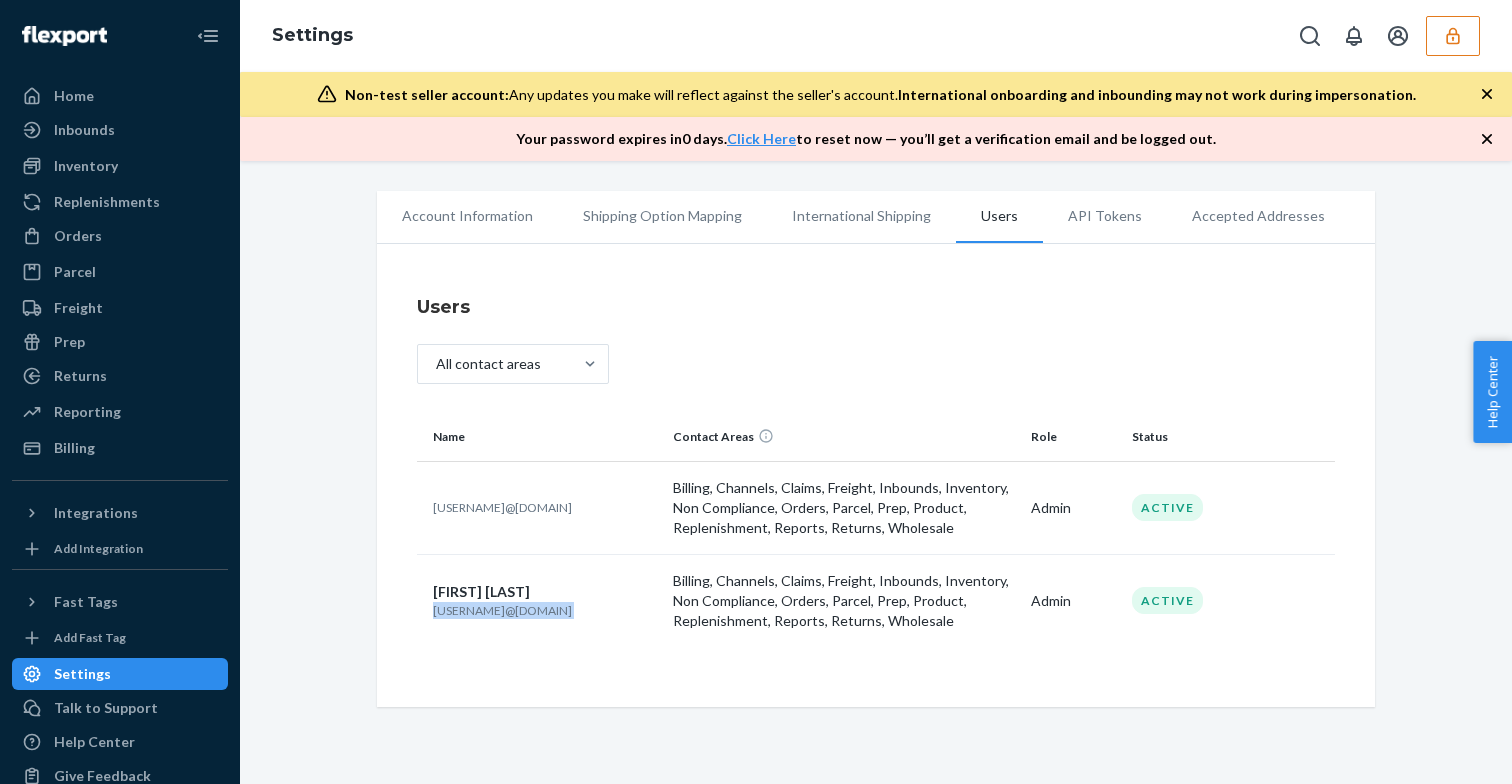 click on "vanessaaristide@gmail.com" at bounding box center [545, 610] 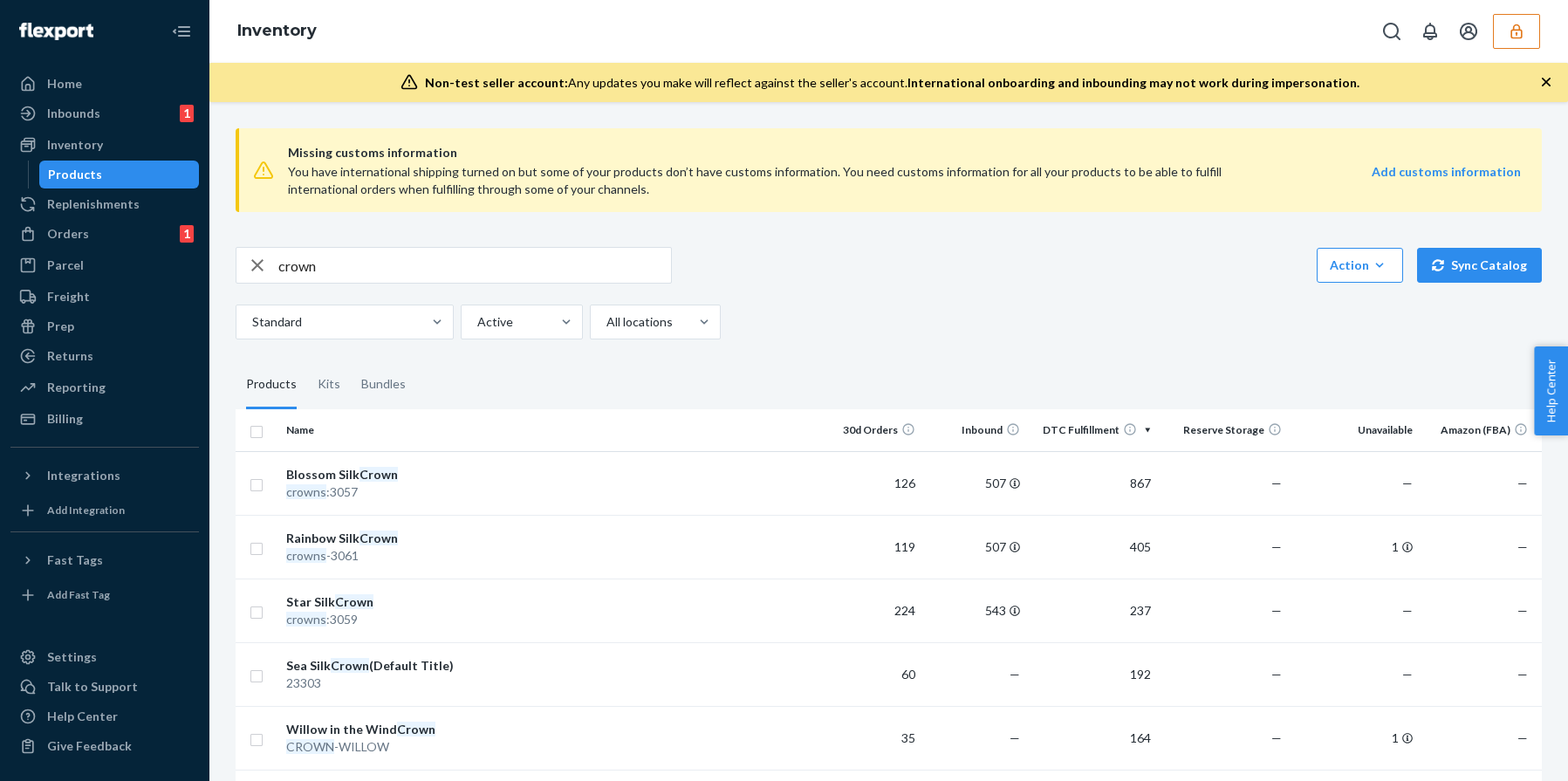 scroll, scrollTop: 0, scrollLeft: 0, axis: both 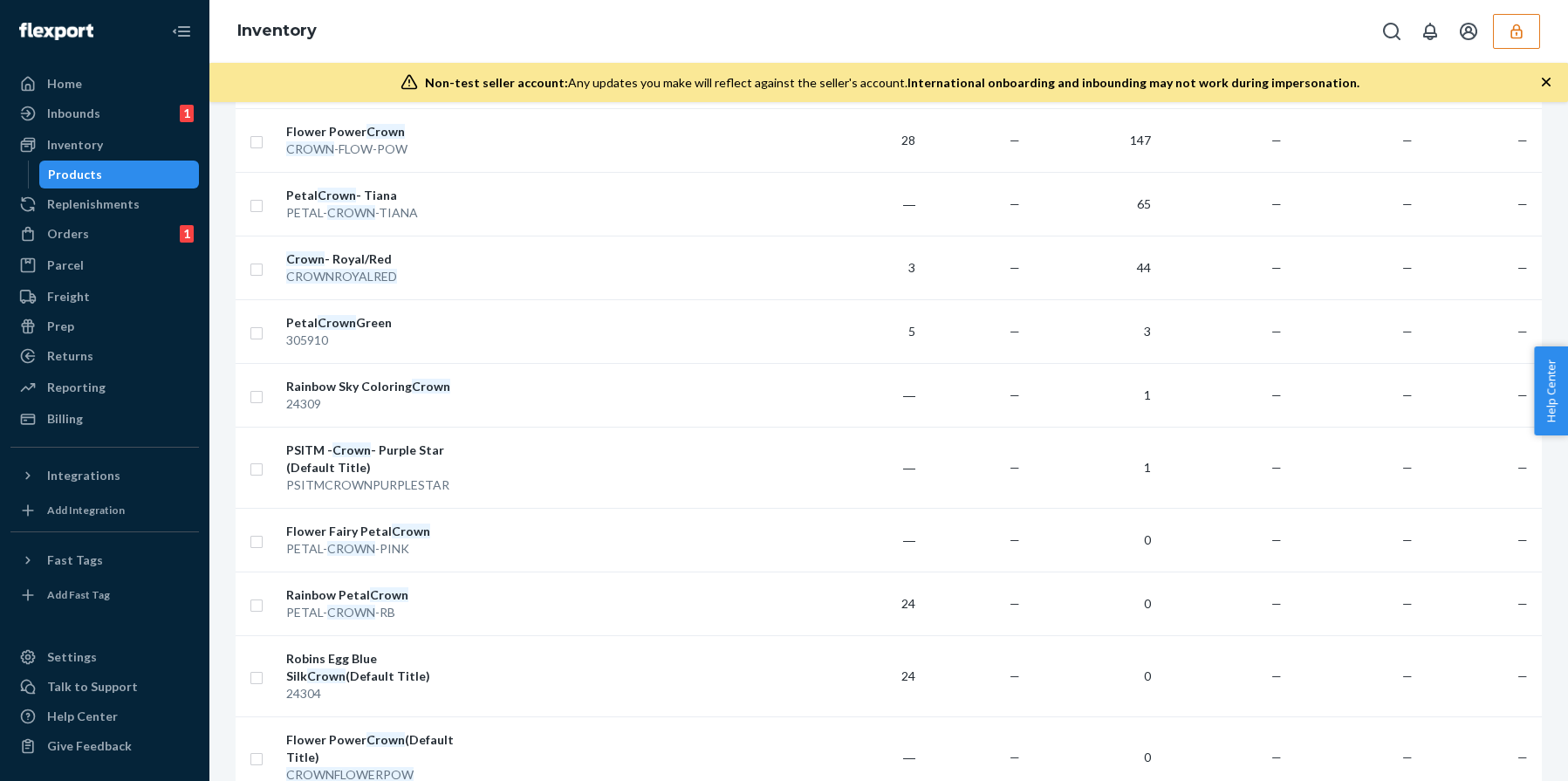 click 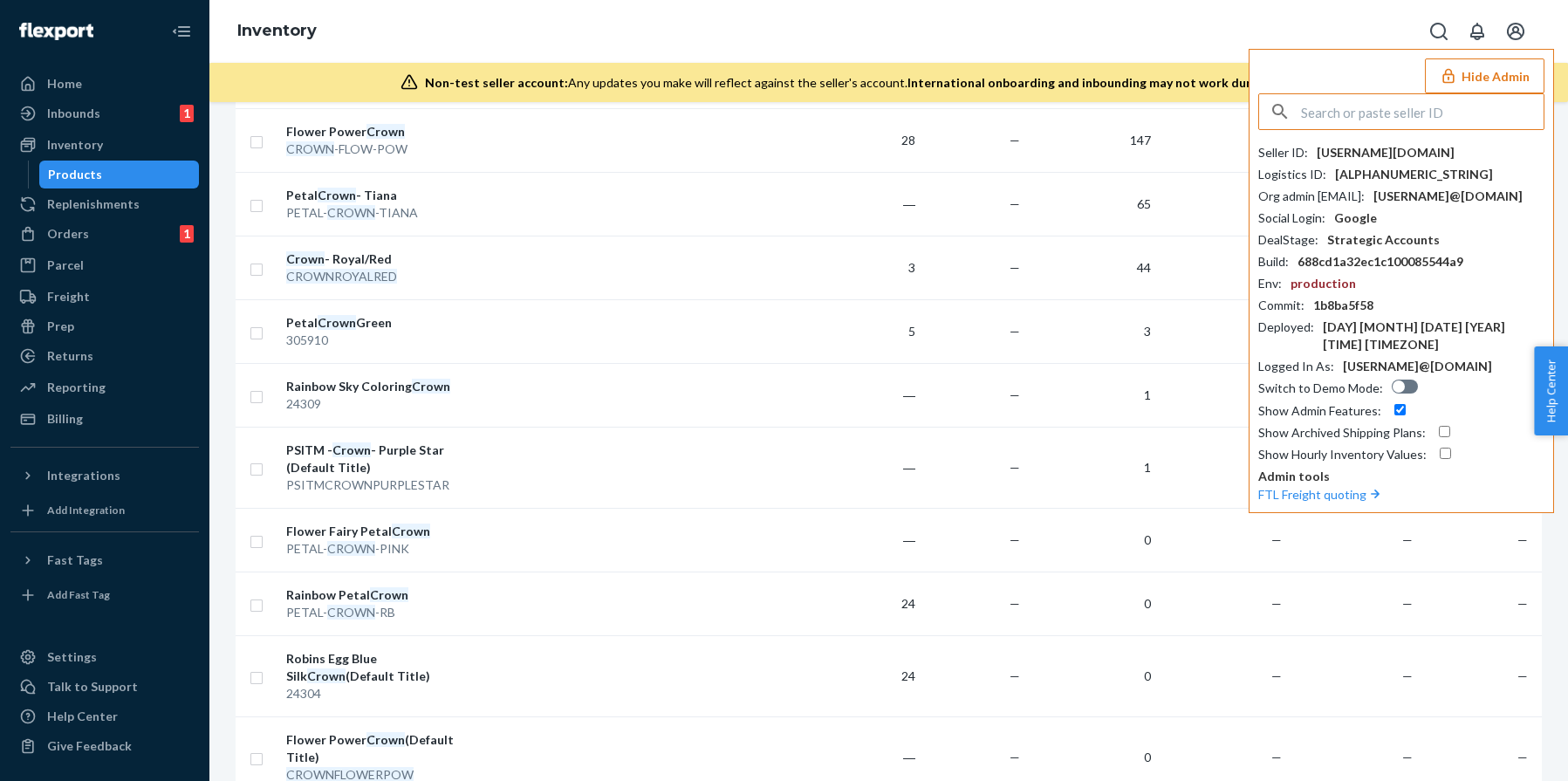 click at bounding box center [1422, 112] 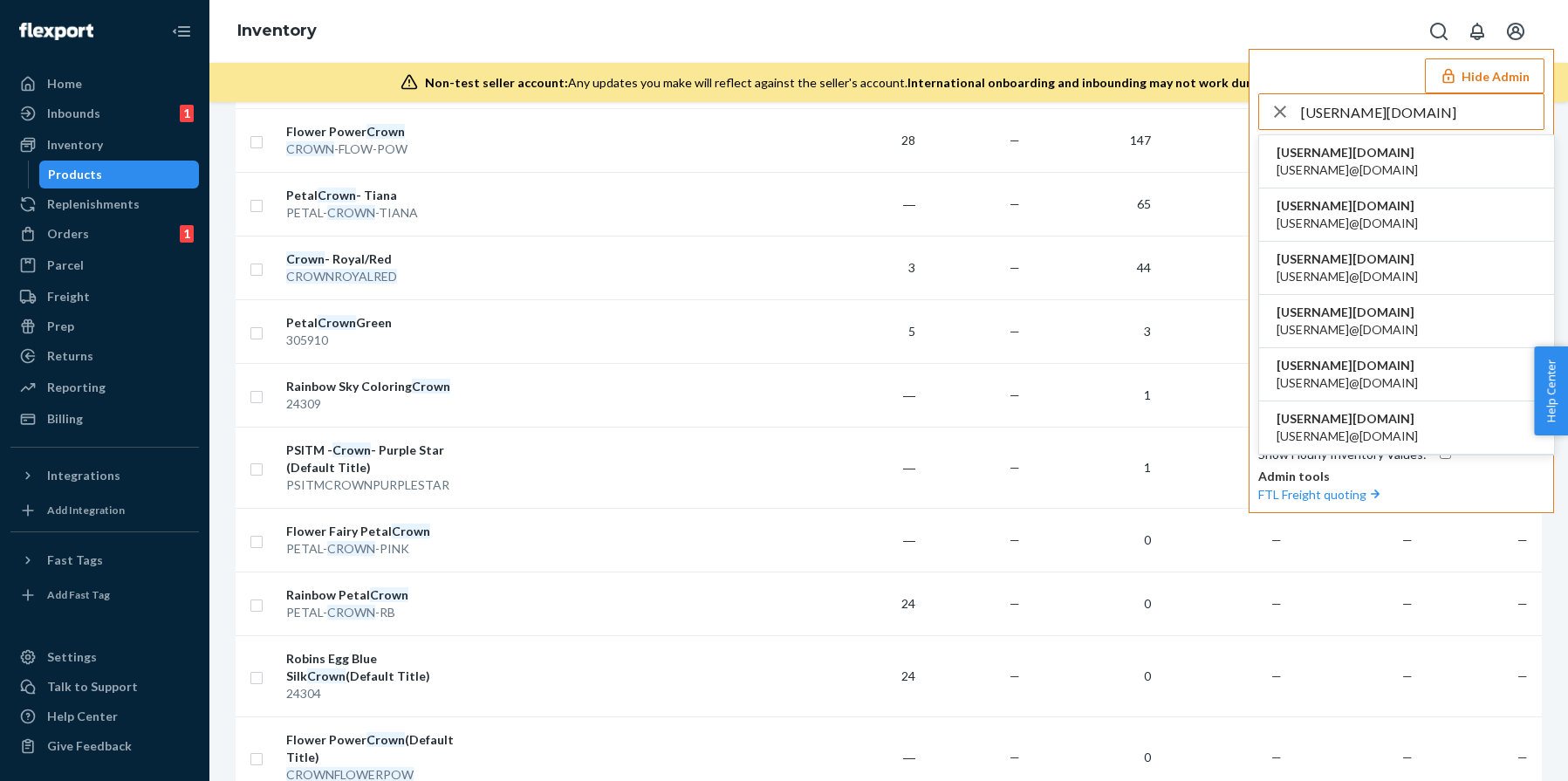 type on "sheribrandxcom" 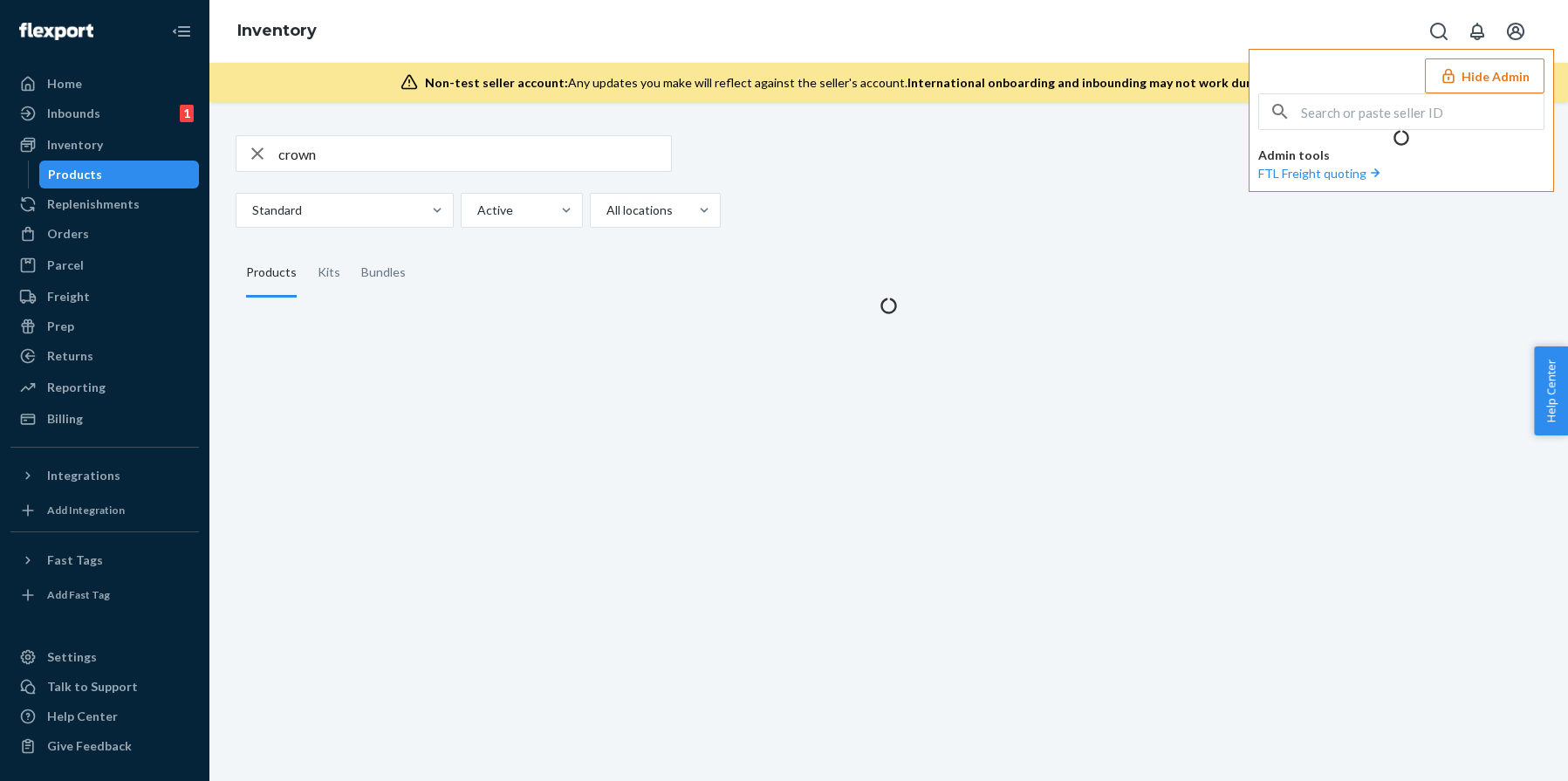 scroll, scrollTop: 0, scrollLeft: 0, axis: both 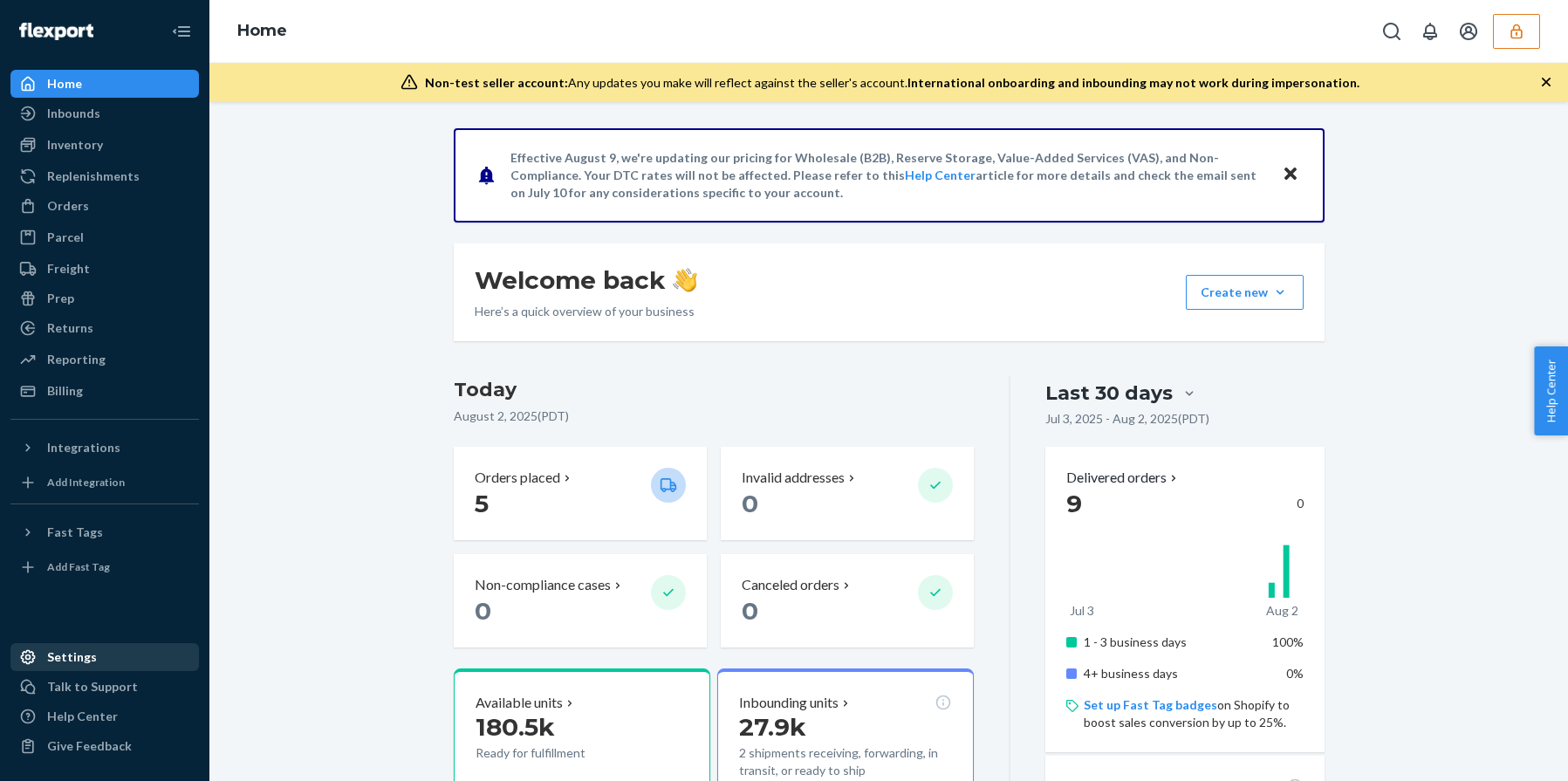 click on "Settings" at bounding box center (72, 657) 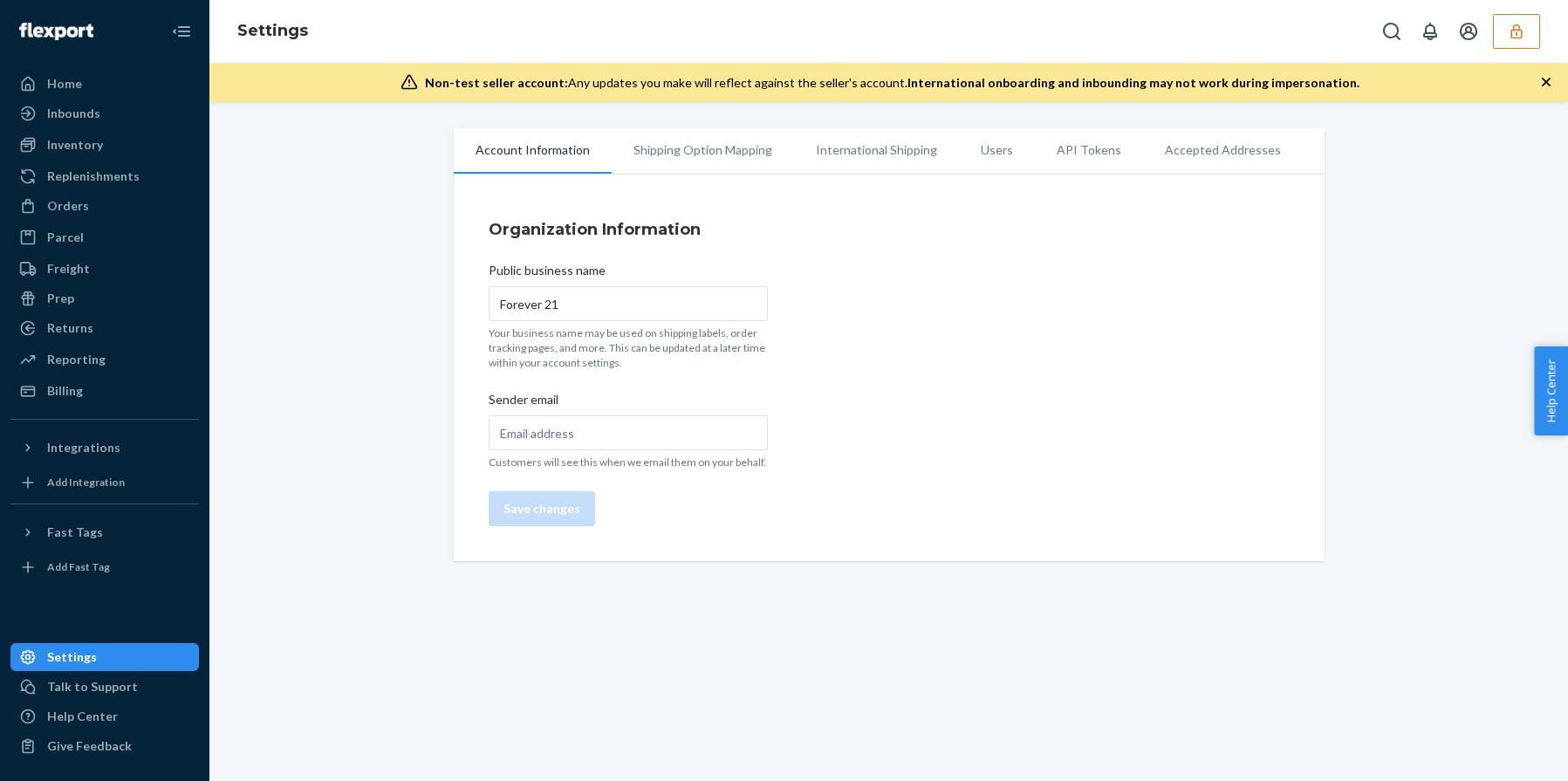 click on "Users" at bounding box center (996, 150) 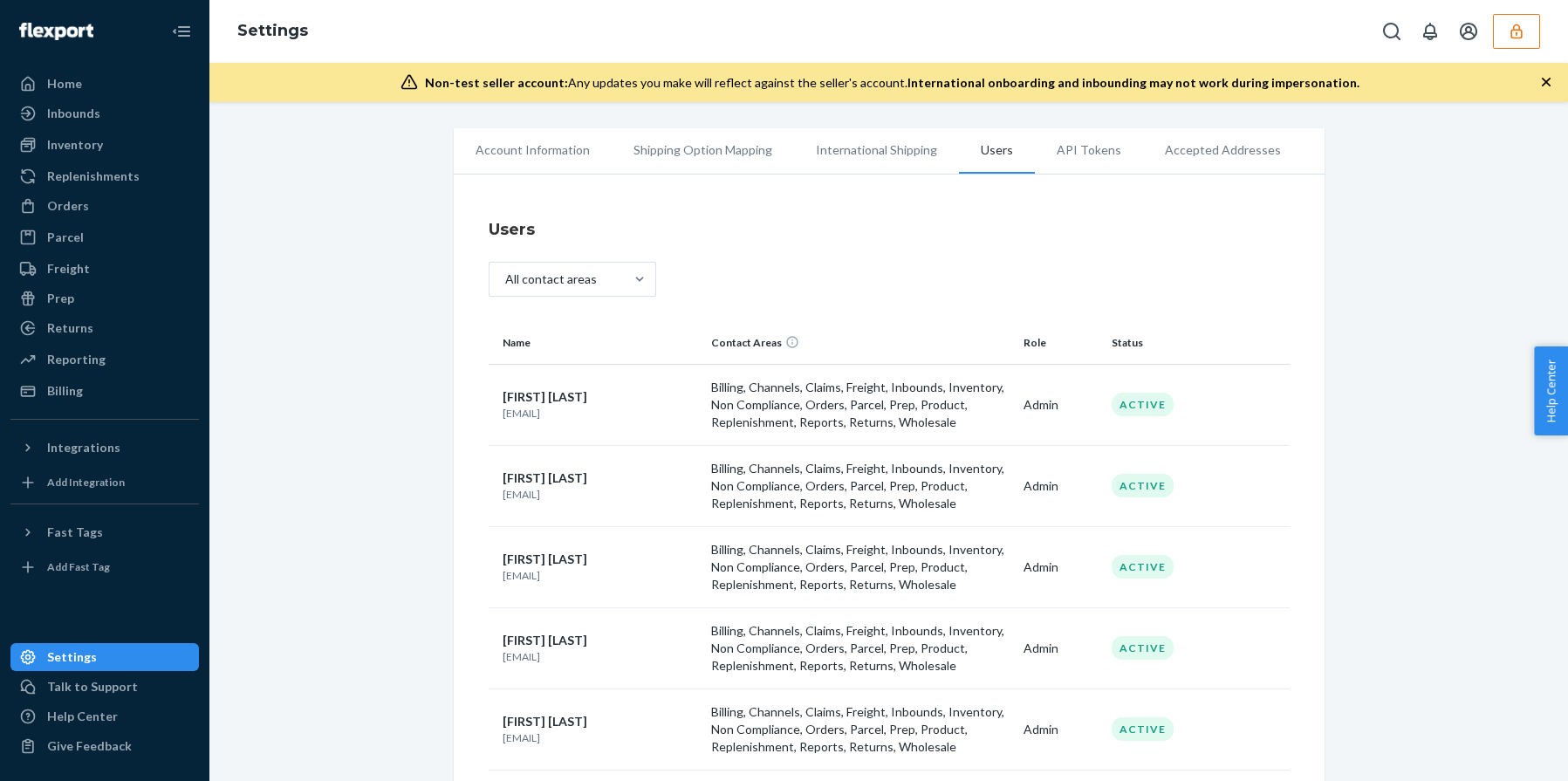 scroll, scrollTop: 121, scrollLeft: 0, axis: vertical 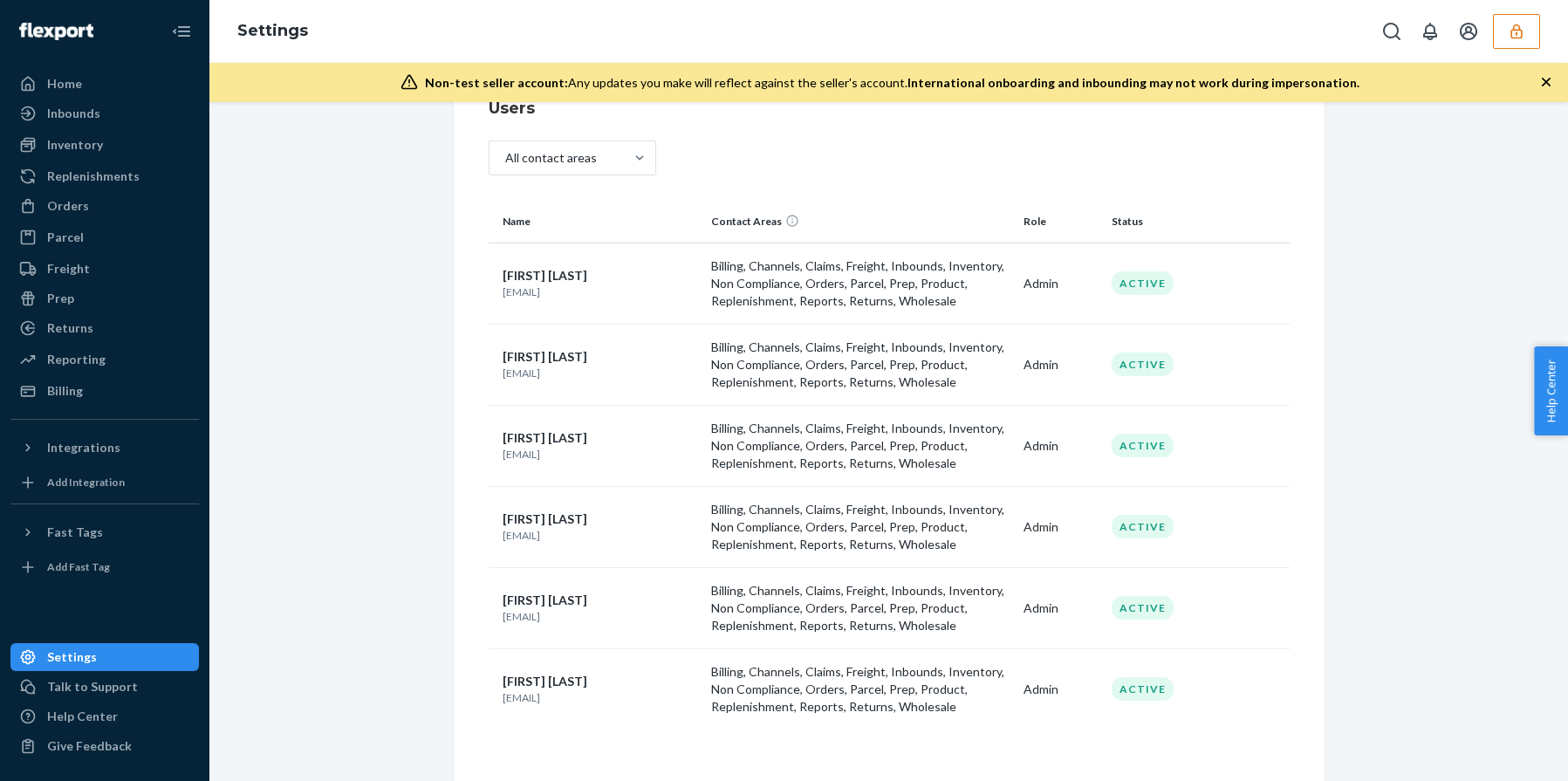 click on "Settings" at bounding box center (888, 31) 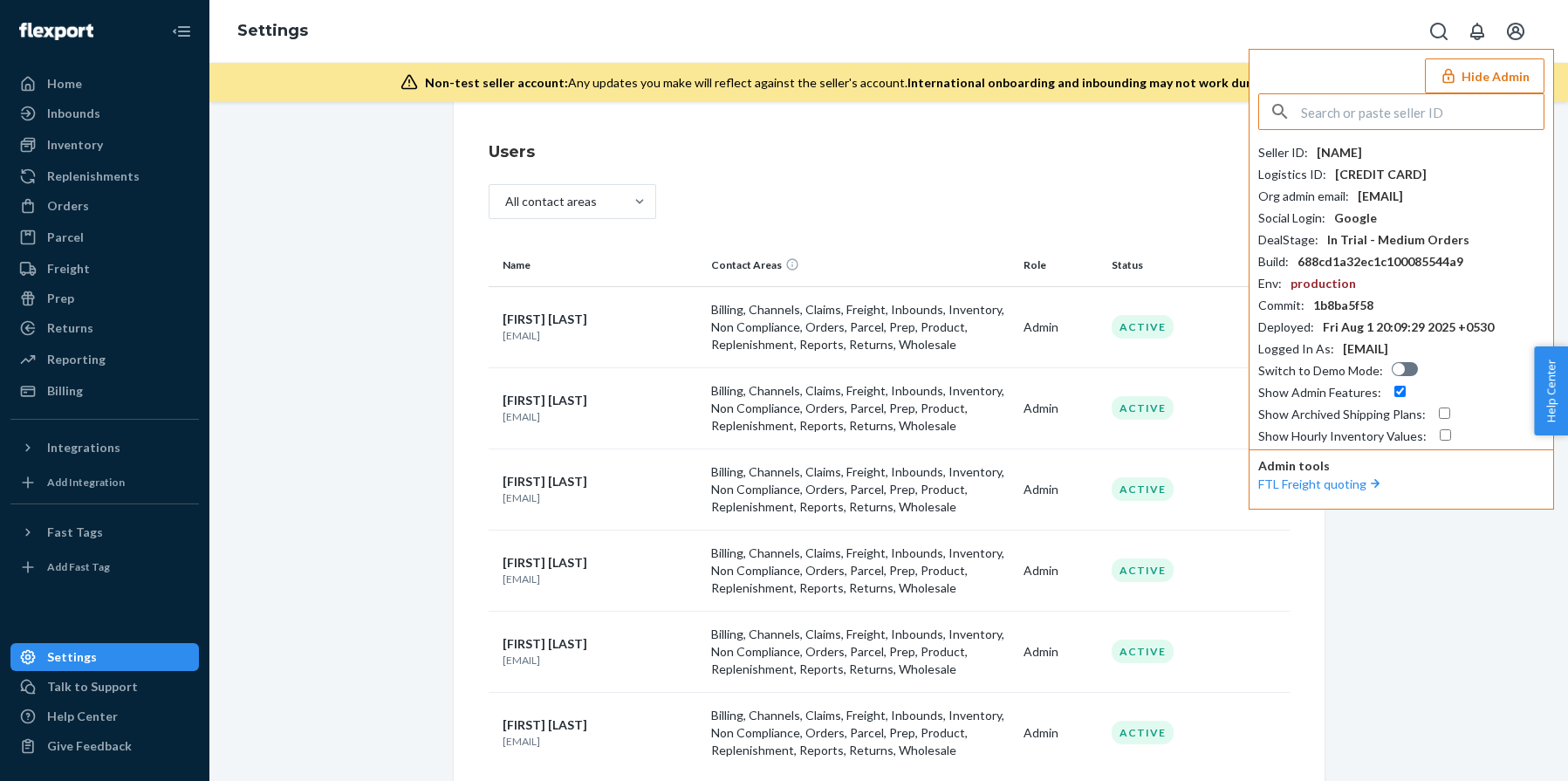 scroll, scrollTop: 165, scrollLeft: 0, axis: vertical 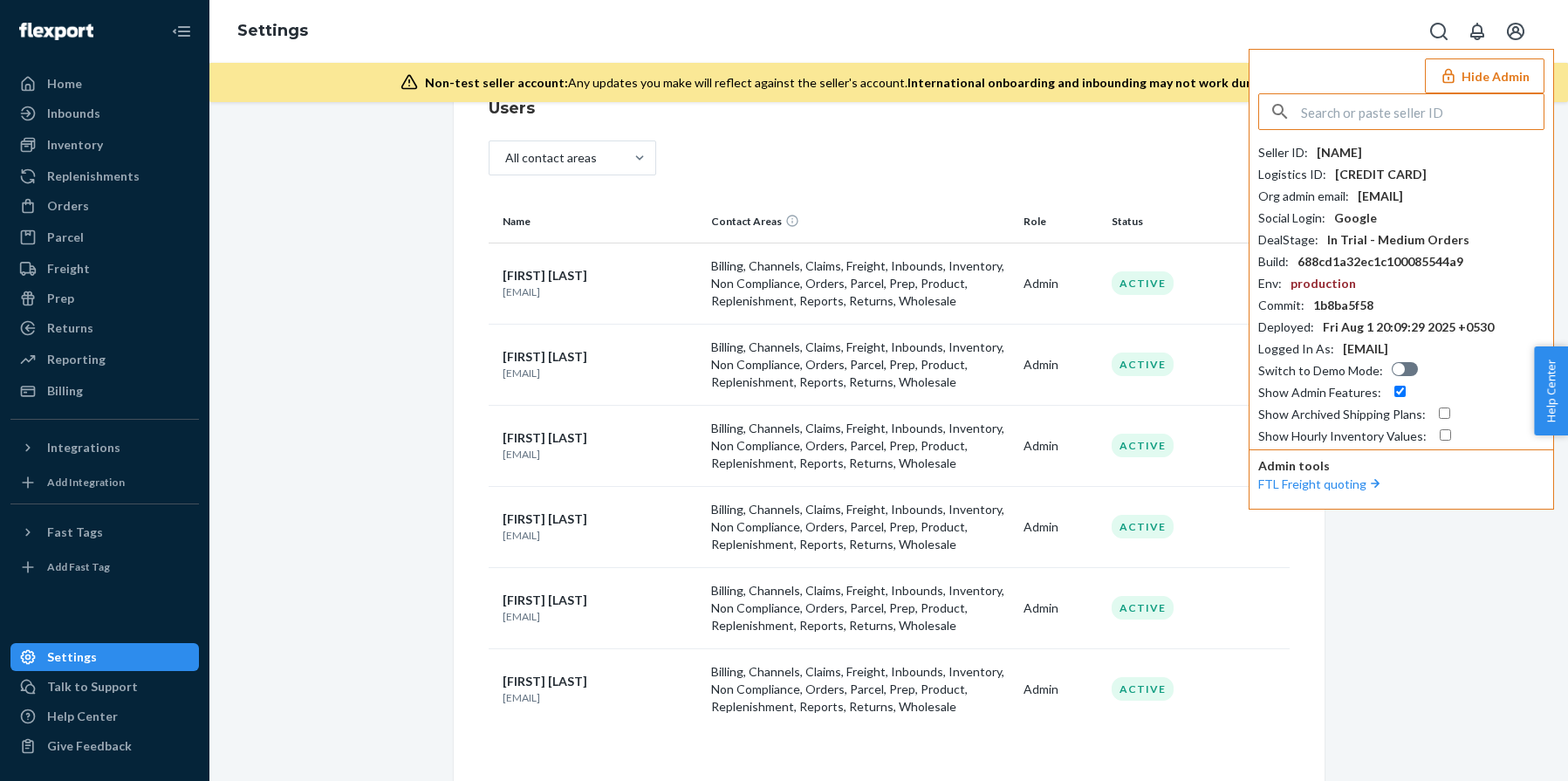 click on "[EMAIL]" at bounding box center [600, 291] 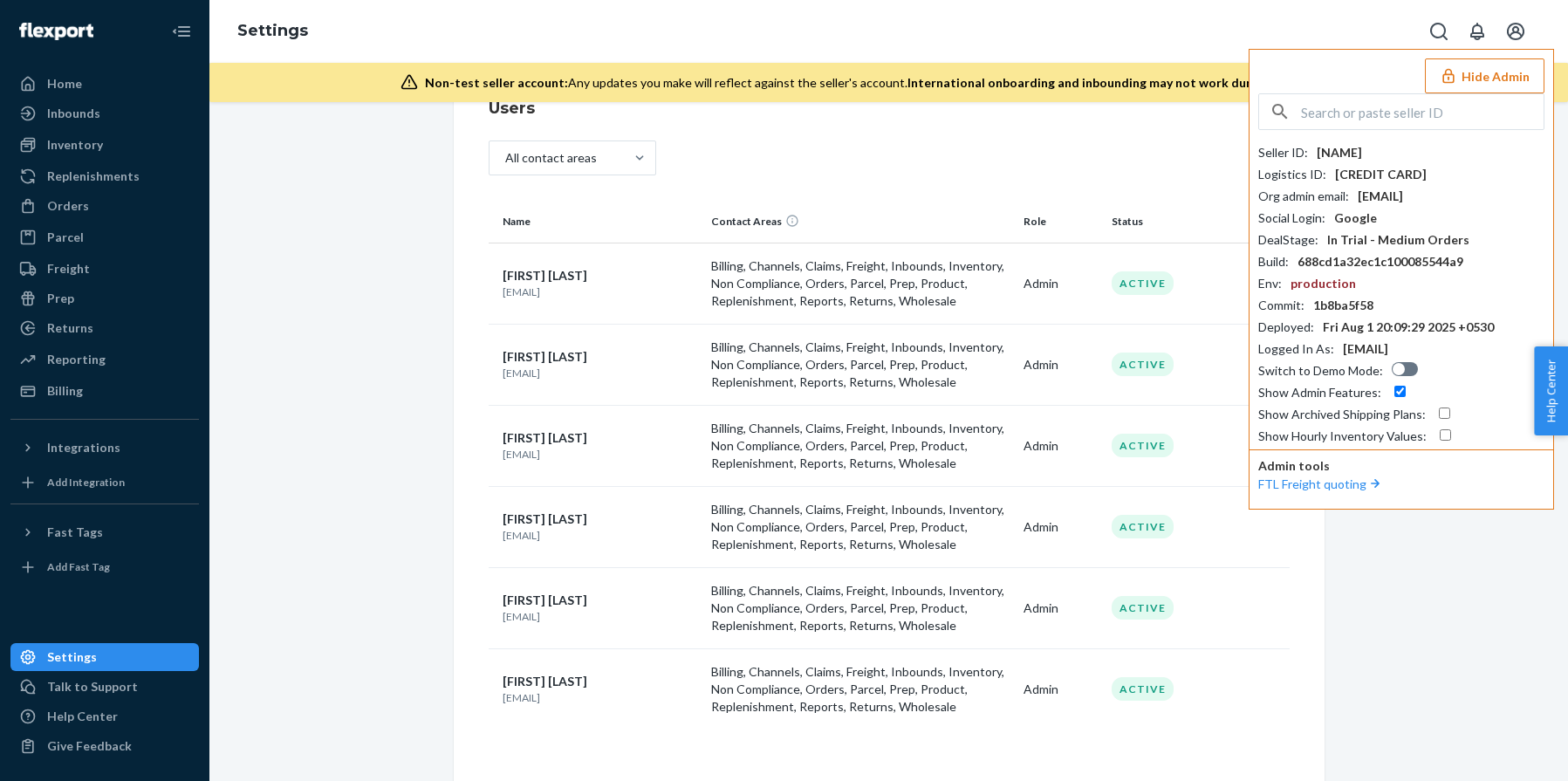 click on "[EMAIL]" at bounding box center [600, 291] 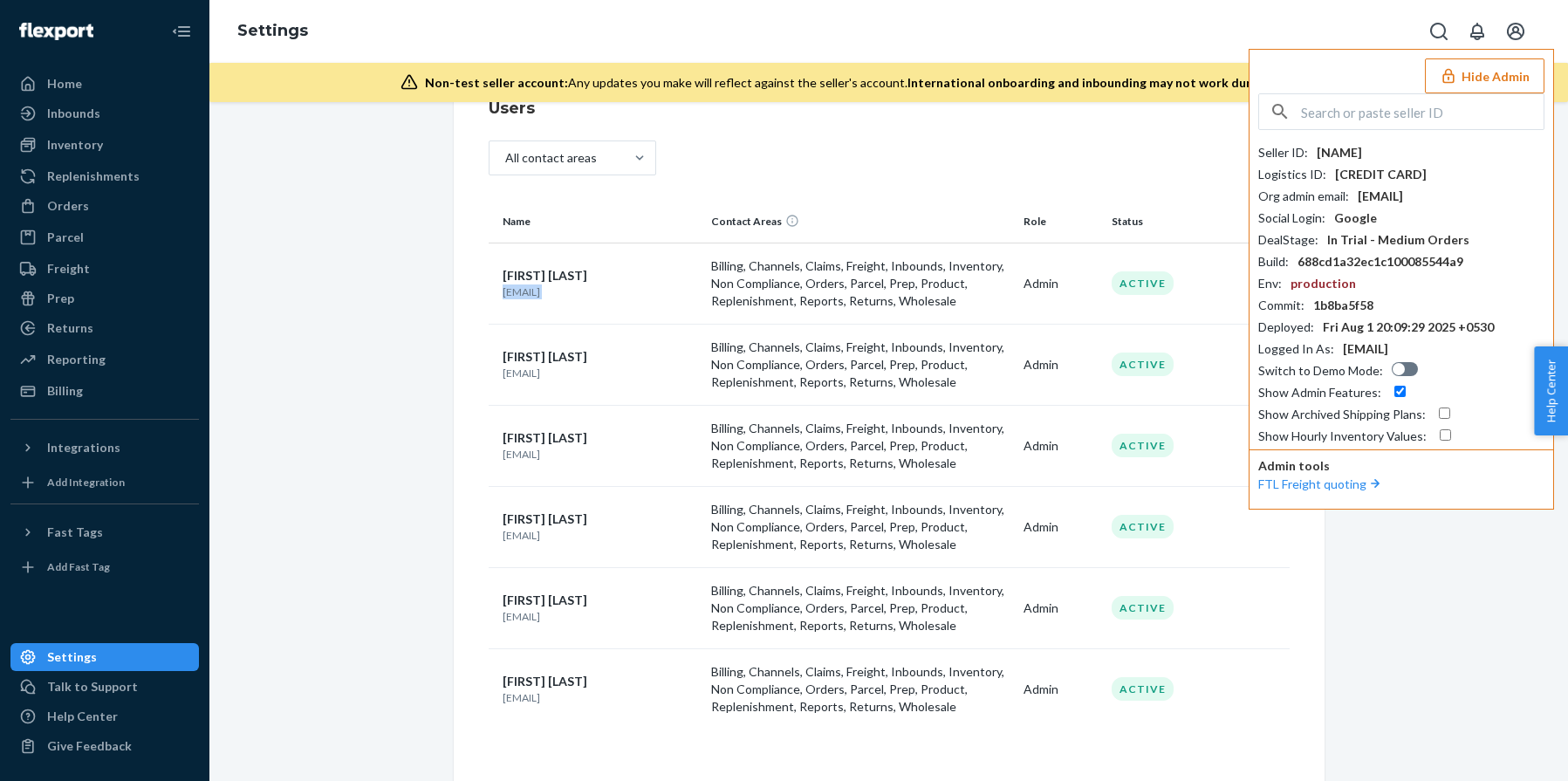 click on "[EMAIL]" at bounding box center (600, 291) 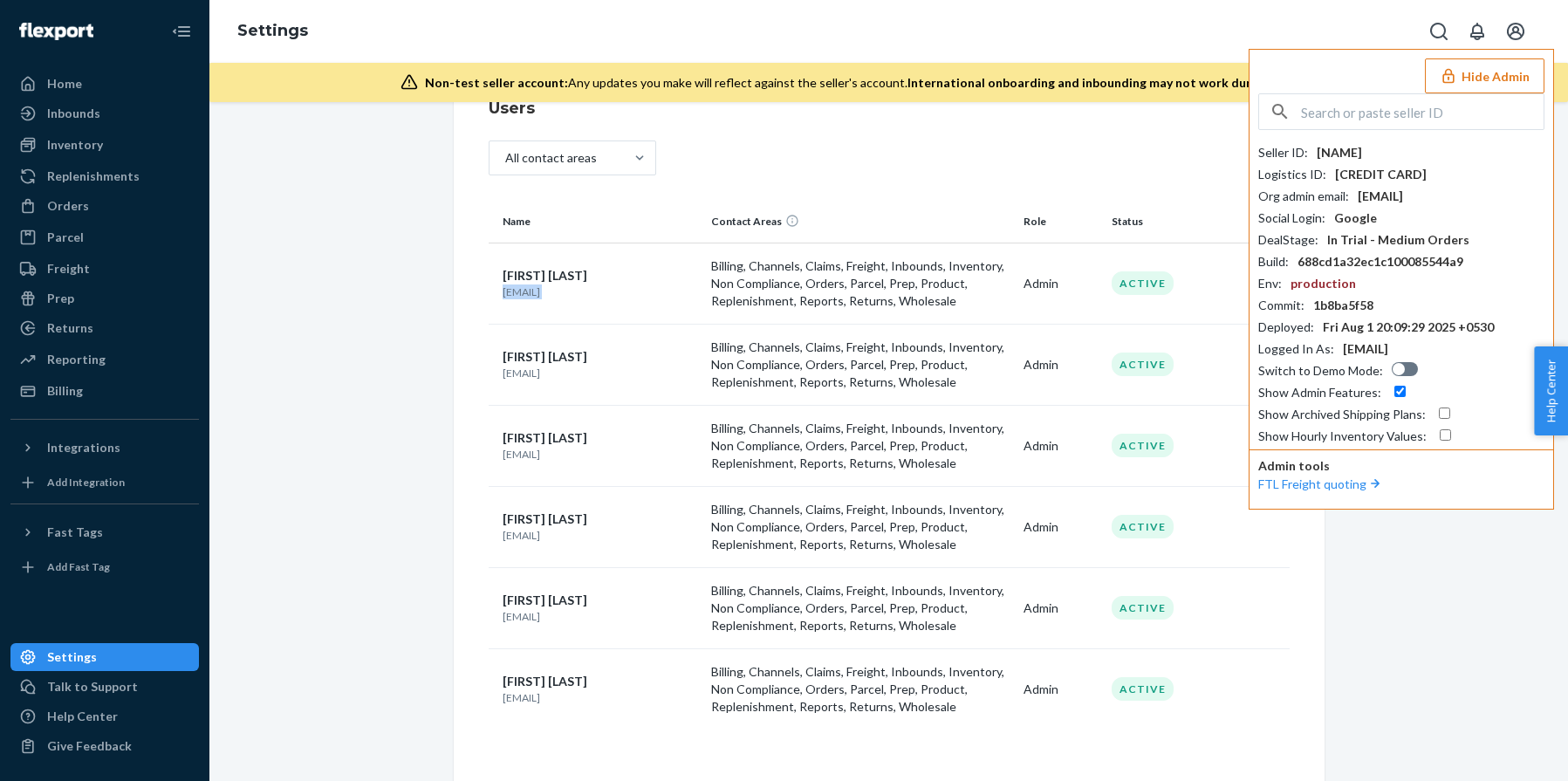 copy on "[EMAIL]" 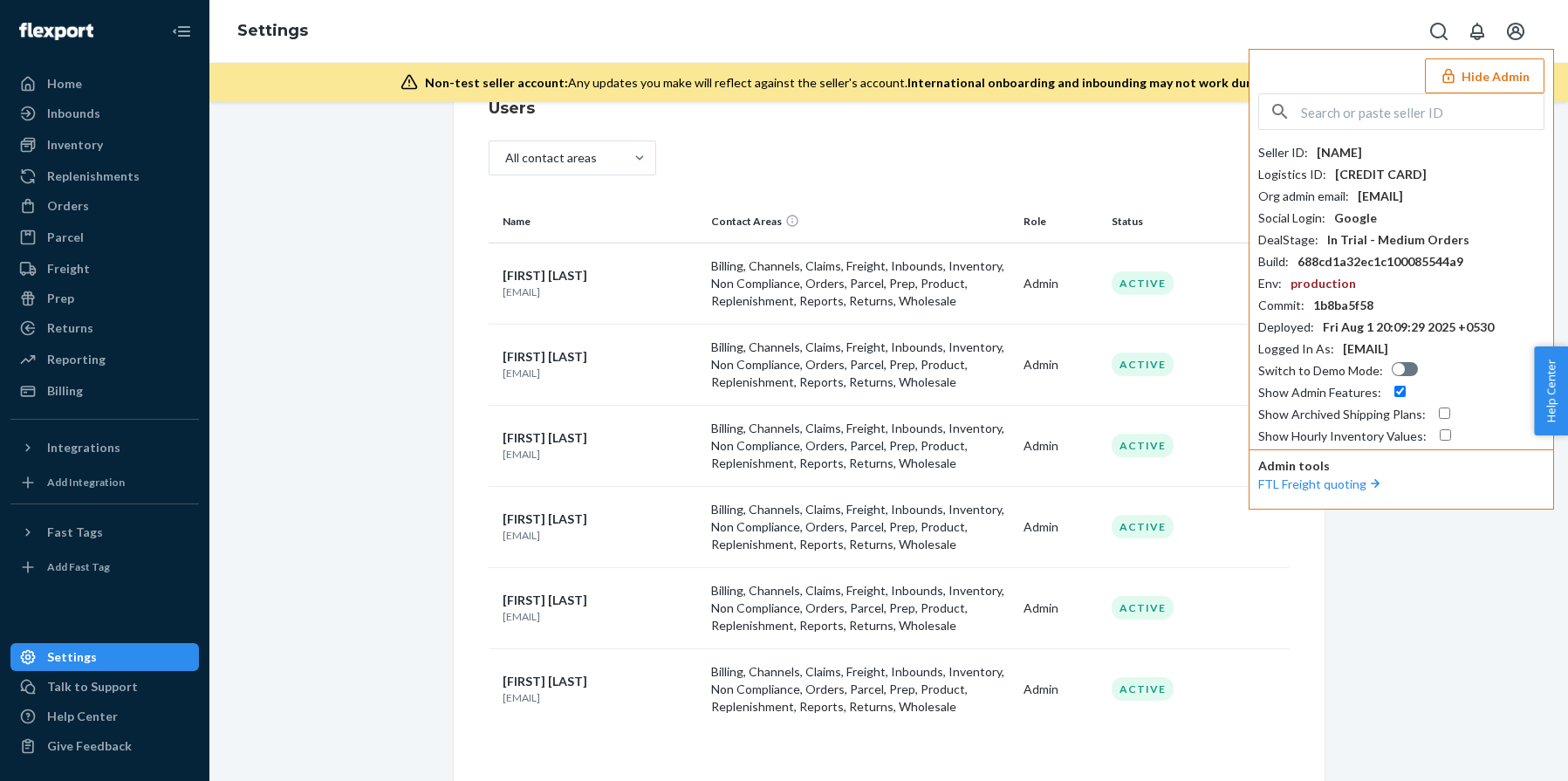 click on "[EMAIL]" at bounding box center (600, 291) 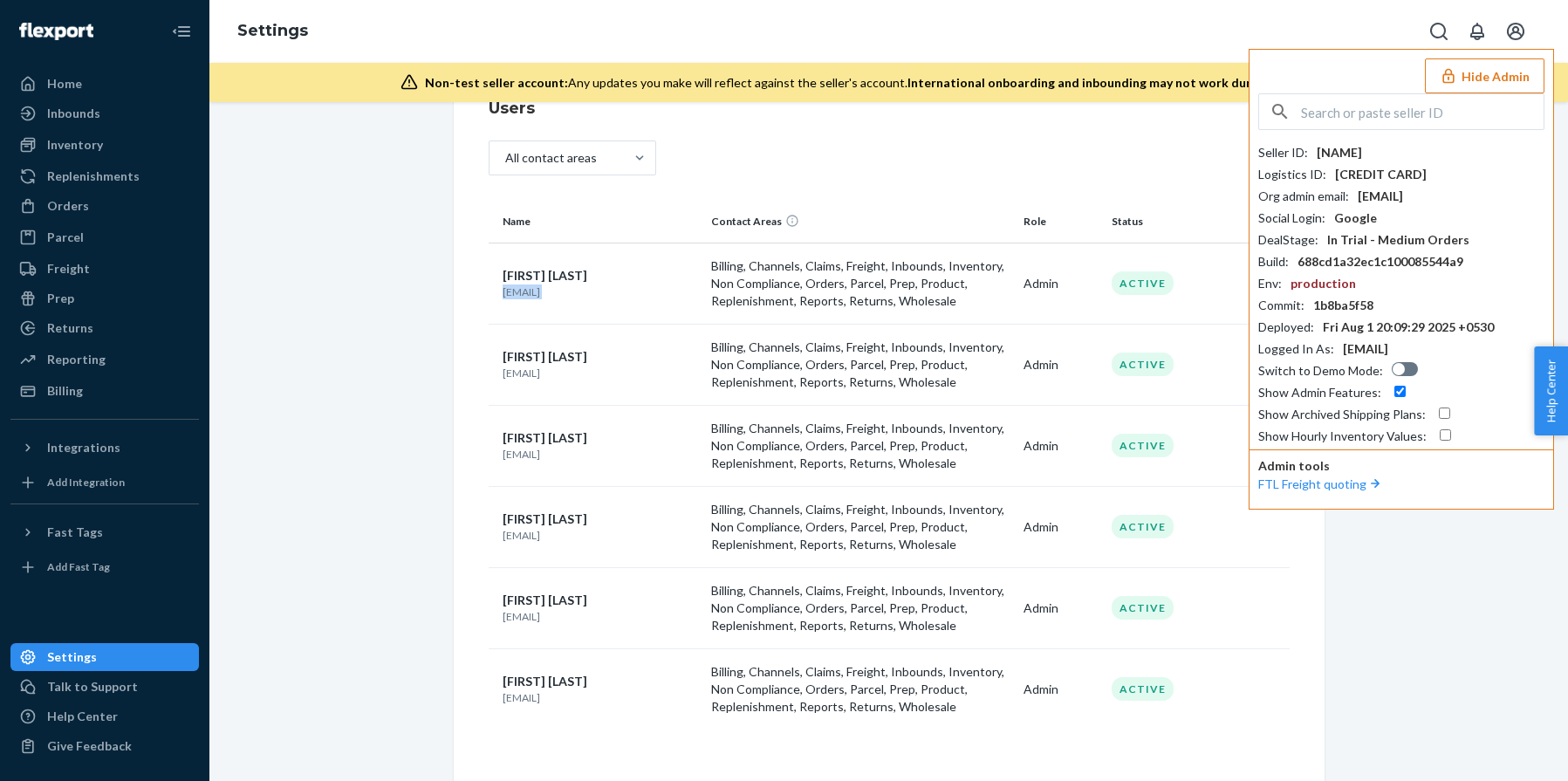 click on "[EMAIL]" at bounding box center (600, 291) 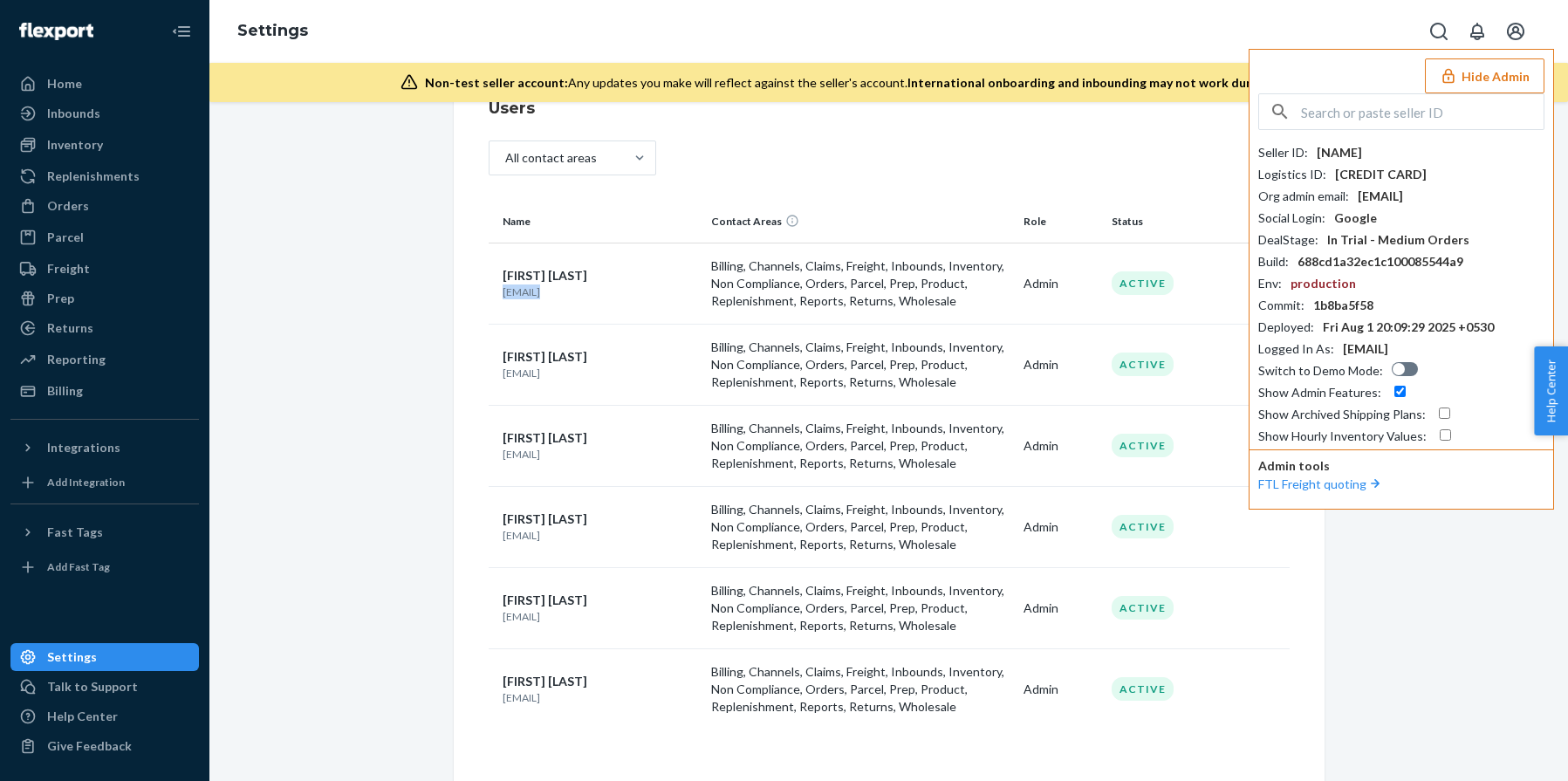 click on "[EMAIL]" at bounding box center [600, 291] 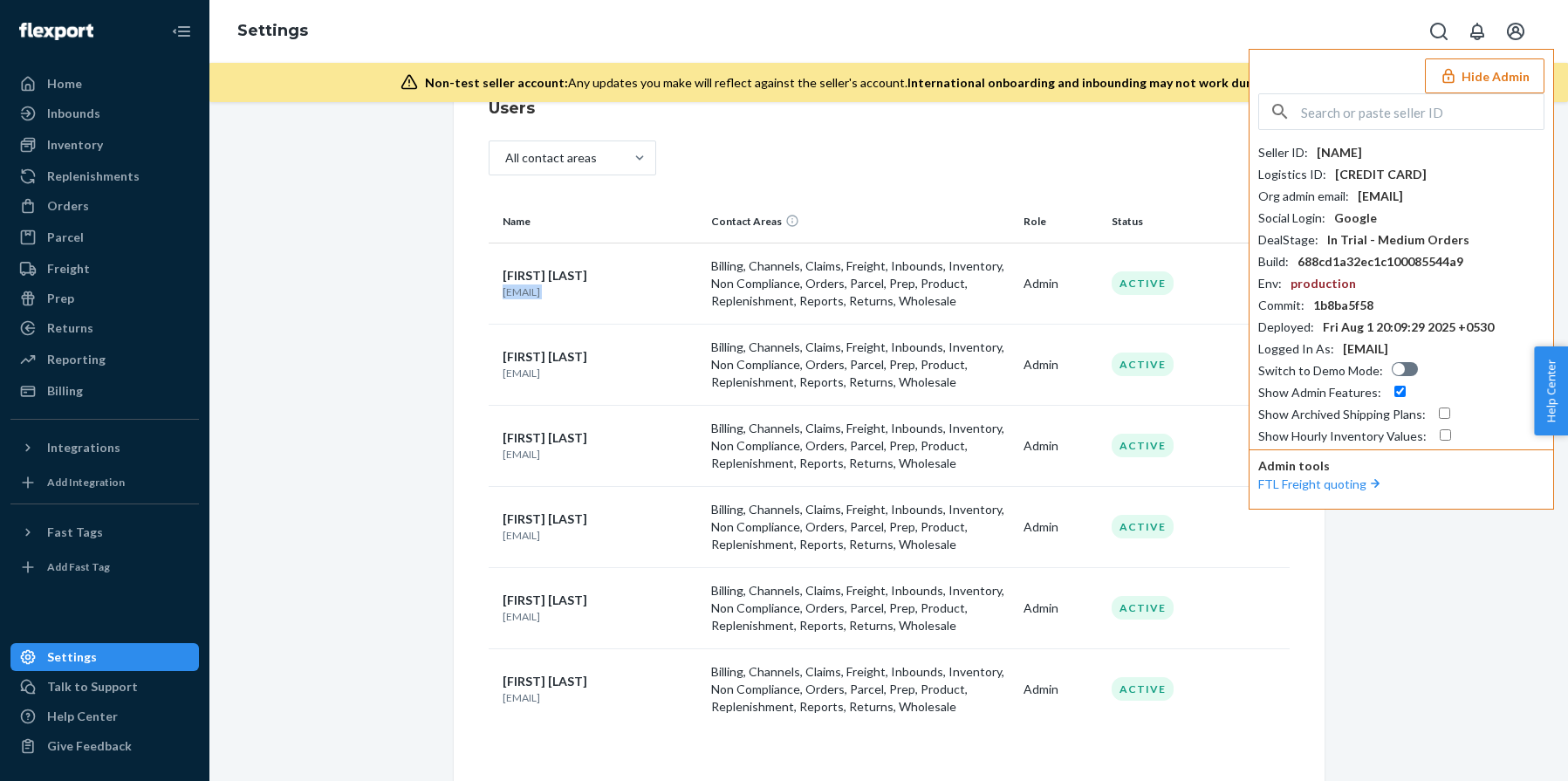 click on "[EMAIL]" at bounding box center (600, 291) 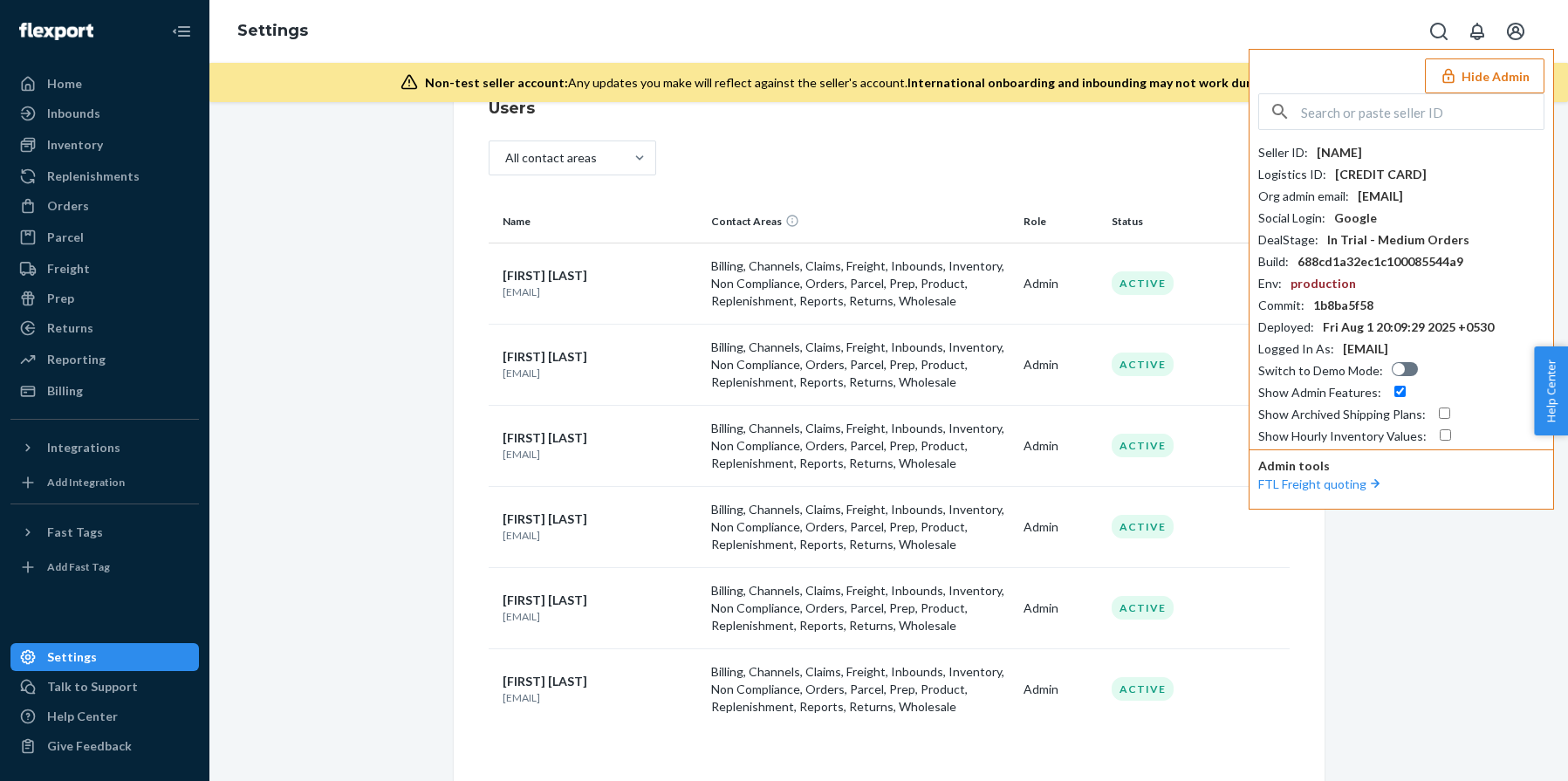 click at bounding box center (1422, 112) 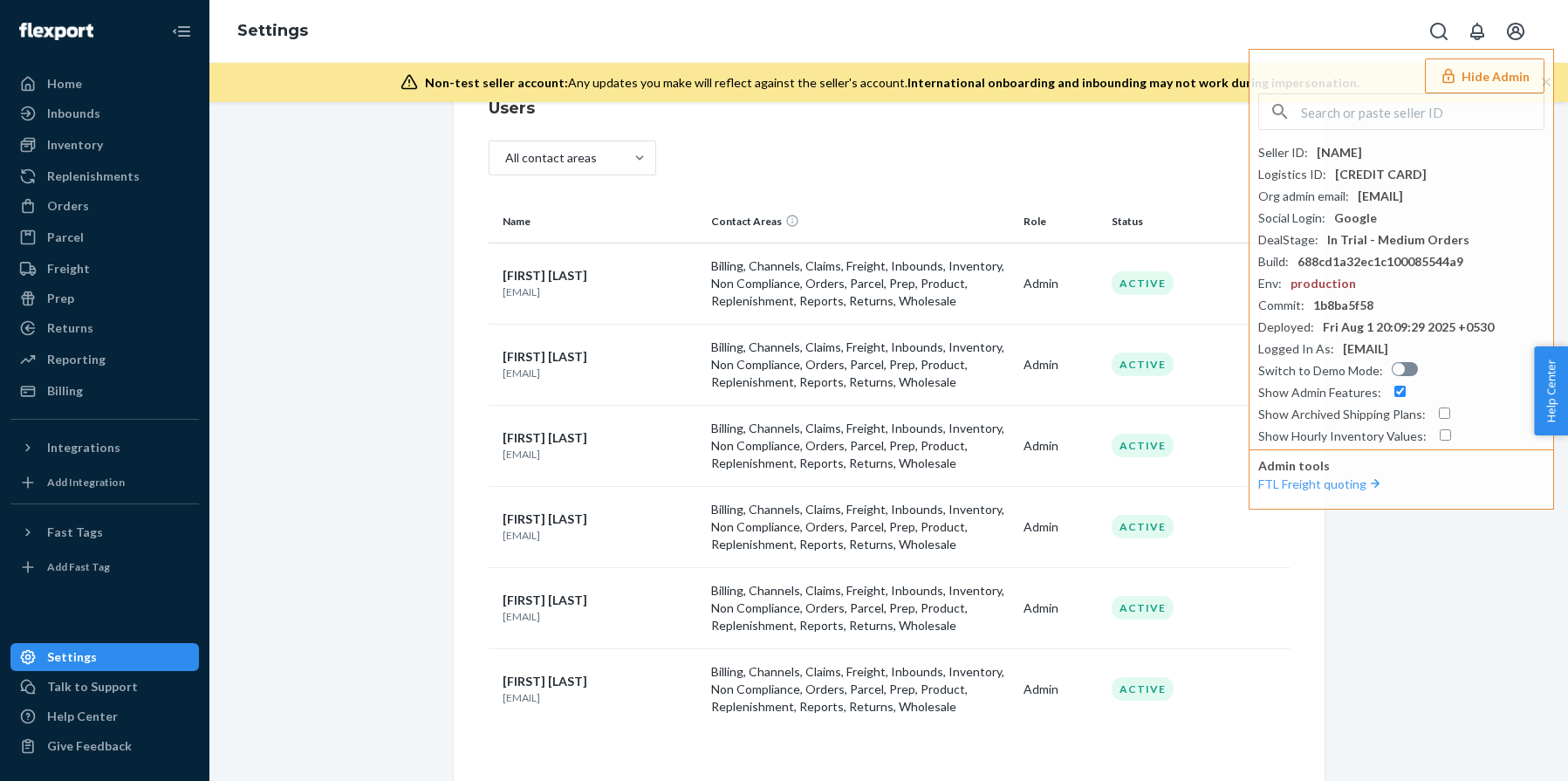 click on "[EMAIL]" at bounding box center (600, 454) 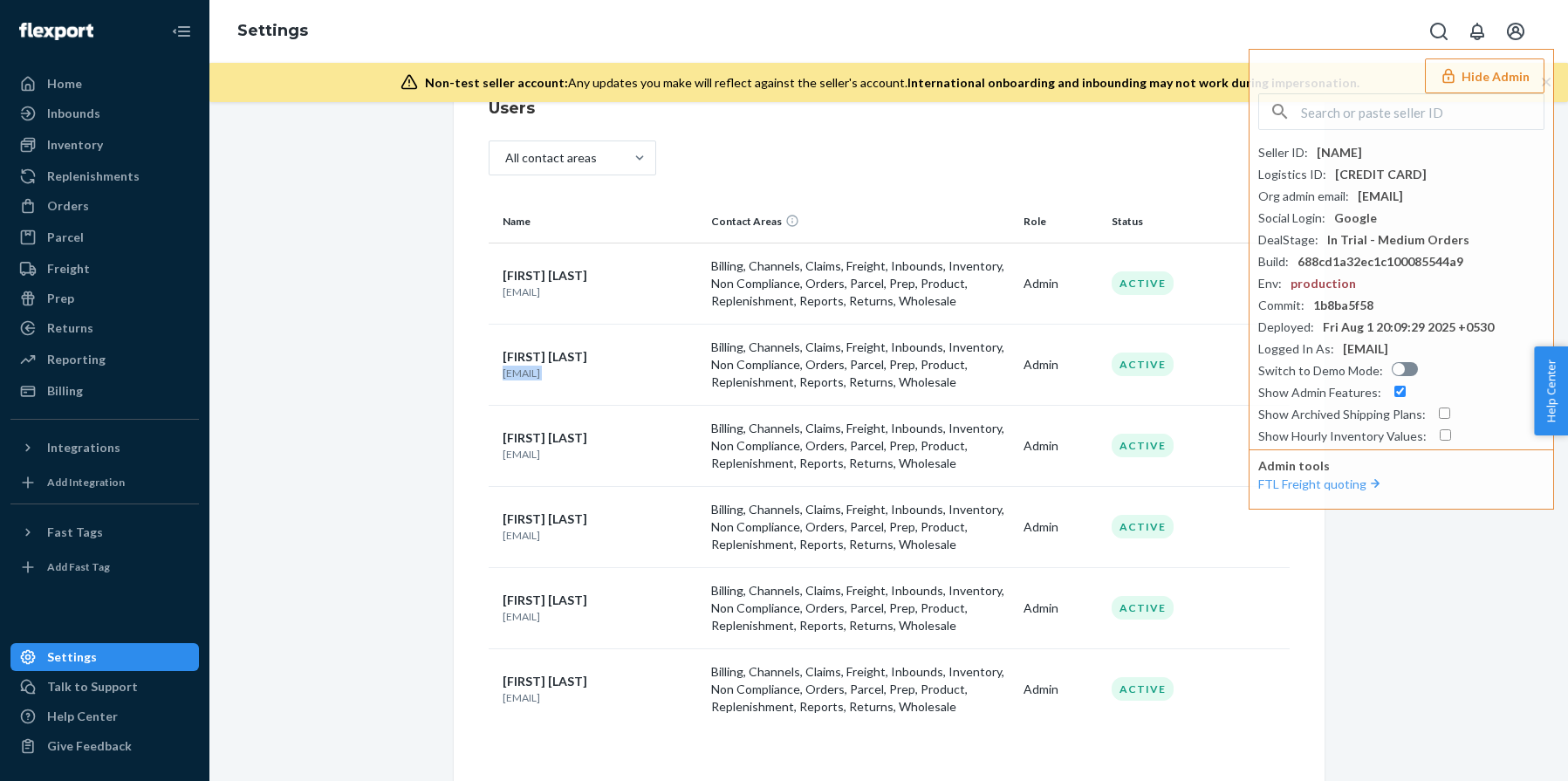 click on "[EMAIL]" at bounding box center [600, 373] 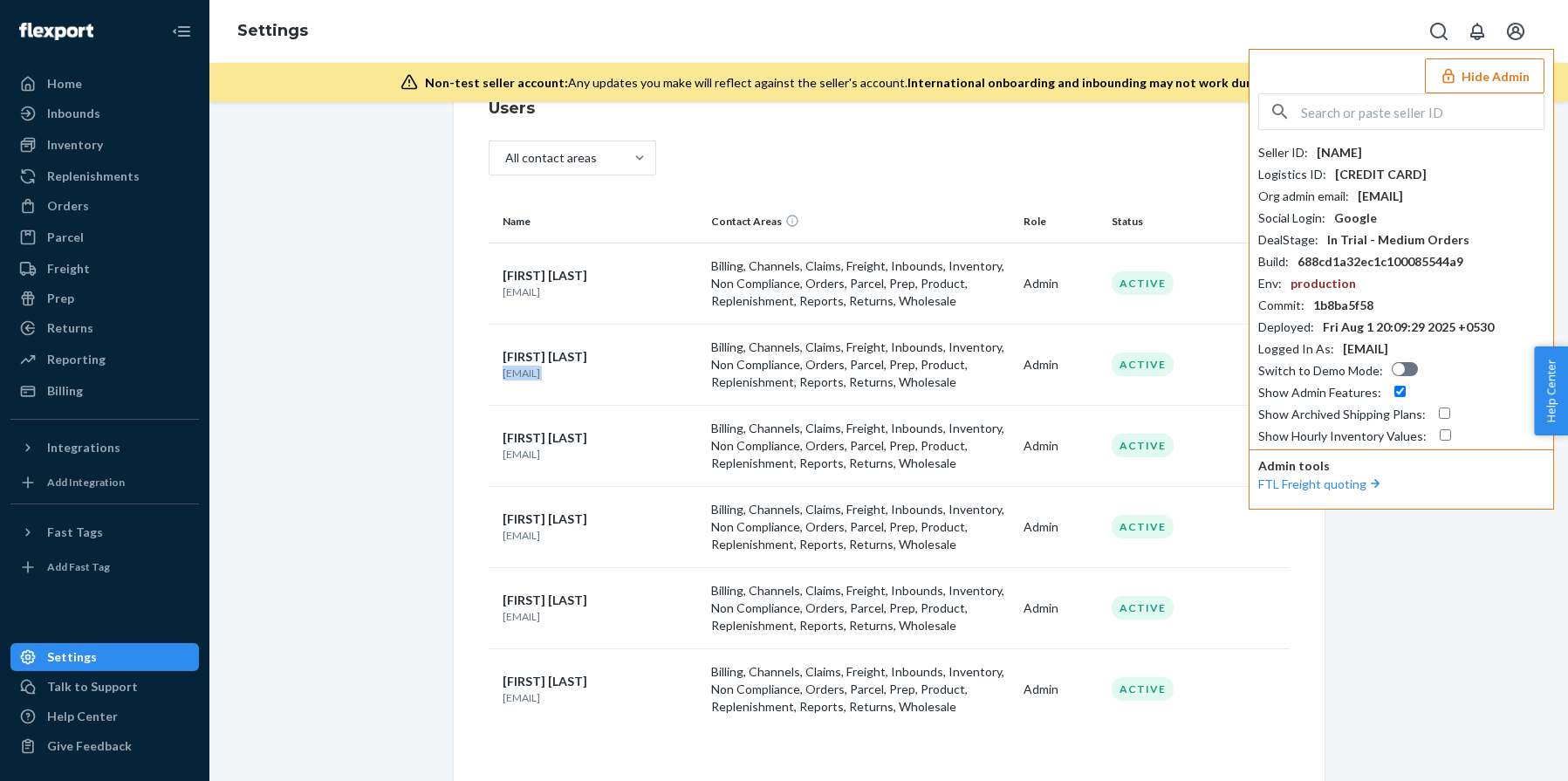 click on "[EMAIL]" at bounding box center [1380, 196] 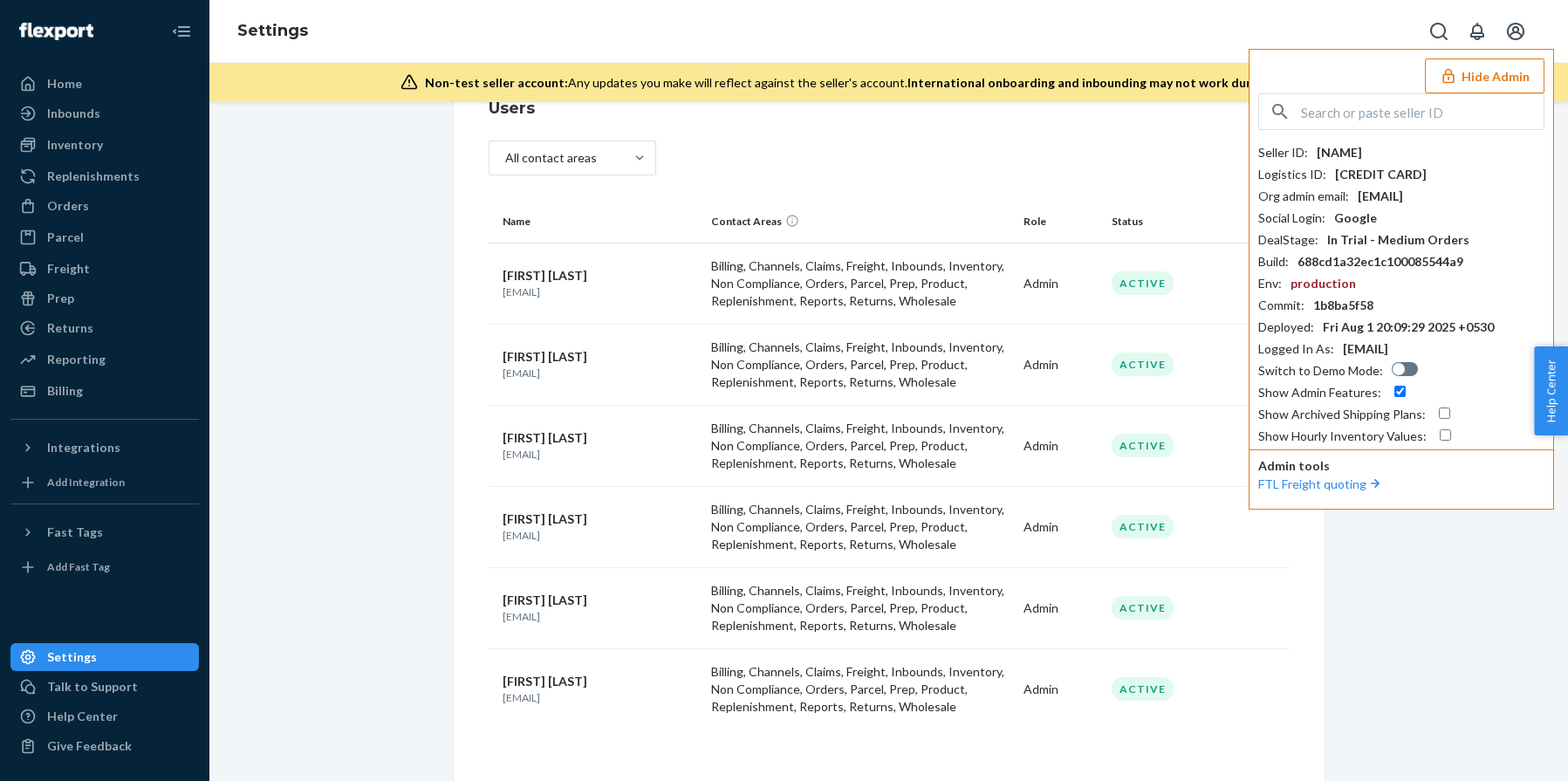 click at bounding box center [1422, 112] 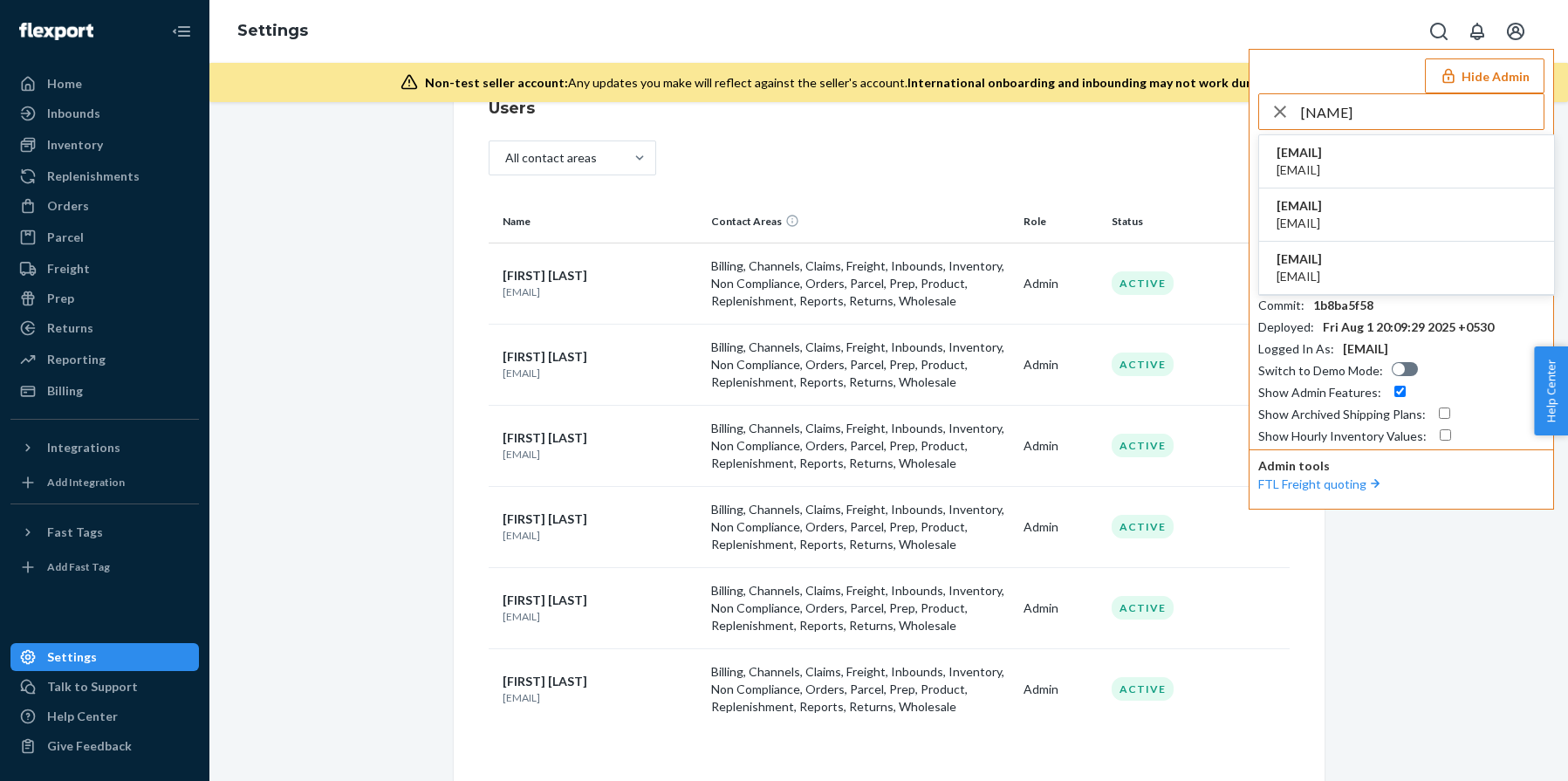 click on "[NAME]" at bounding box center [1422, 112] 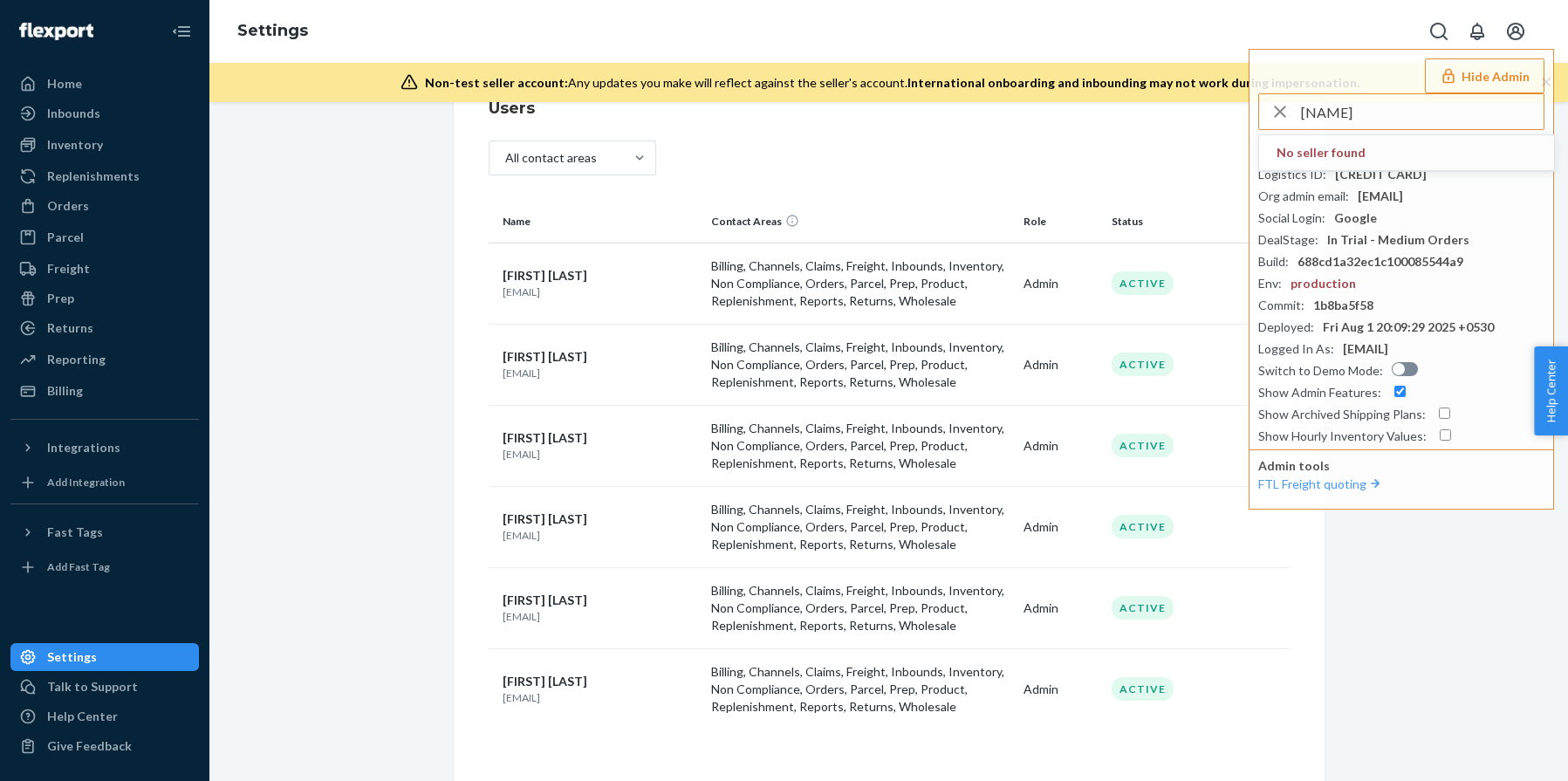 type on "[NAME]" 